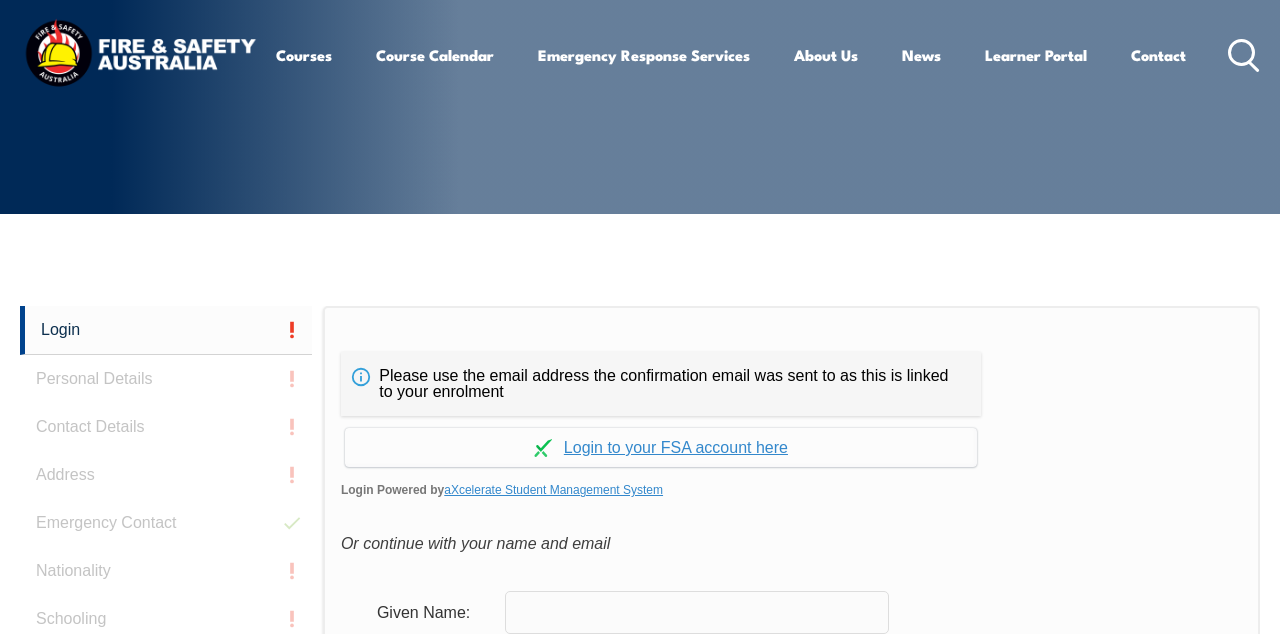 scroll, scrollTop: 0, scrollLeft: 0, axis: both 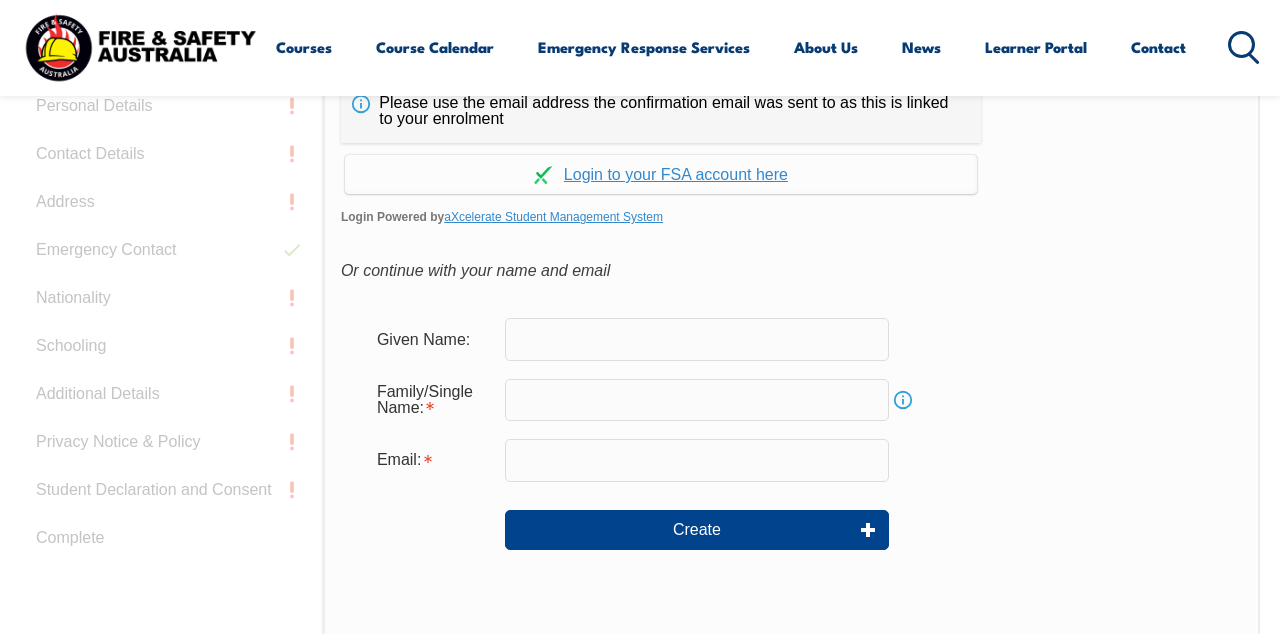 click on "Login Personal Details Contact Details Address Emergency Contact Nationality  Schooling Additional Details Privacy Notice & Policy Student Declaration and Consent Complete" at bounding box center [171, 532] 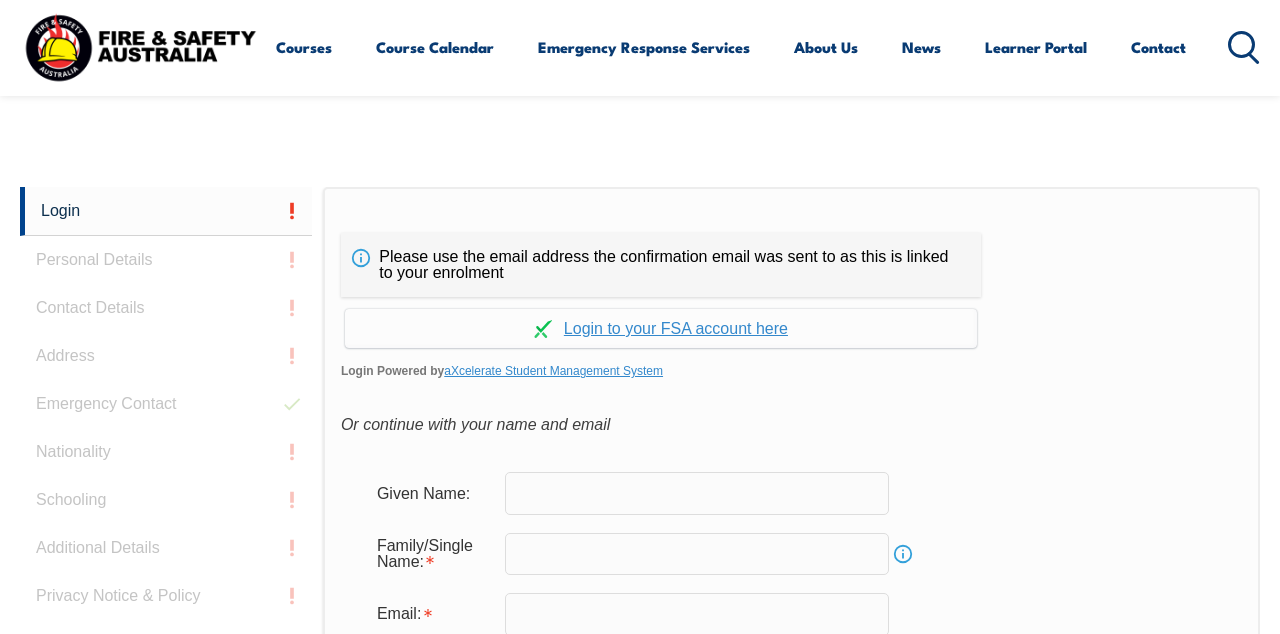 scroll, scrollTop: 416, scrollLeft: 0, axis: vertical 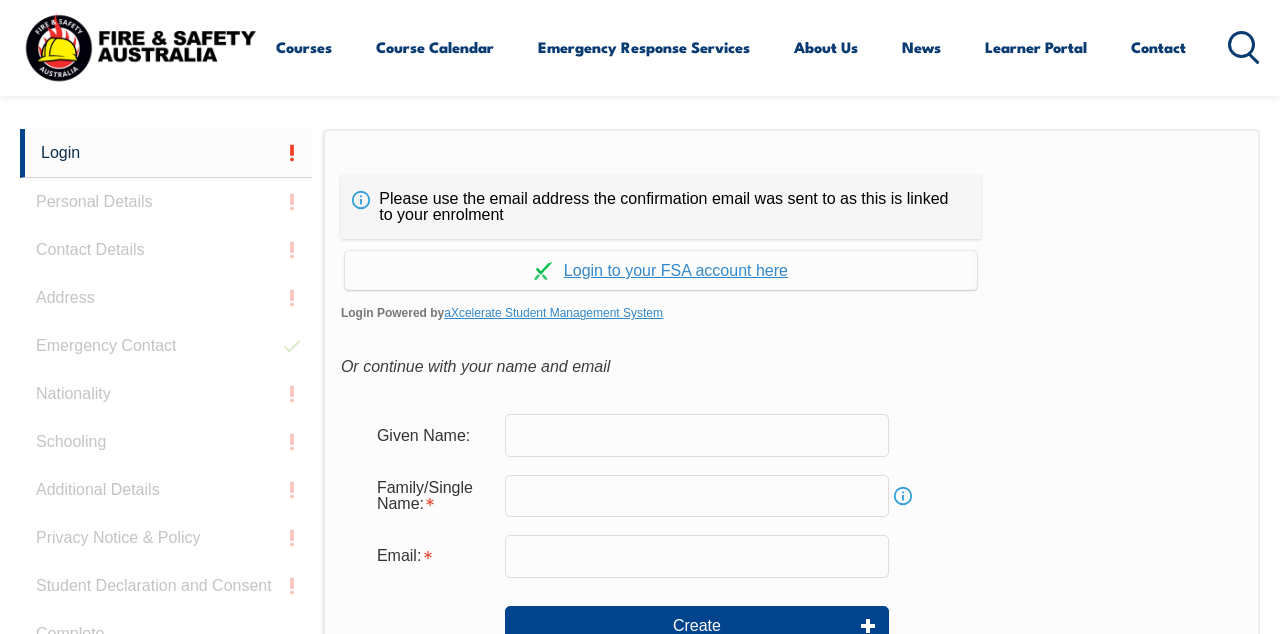 click at bounding box center [697, 435] 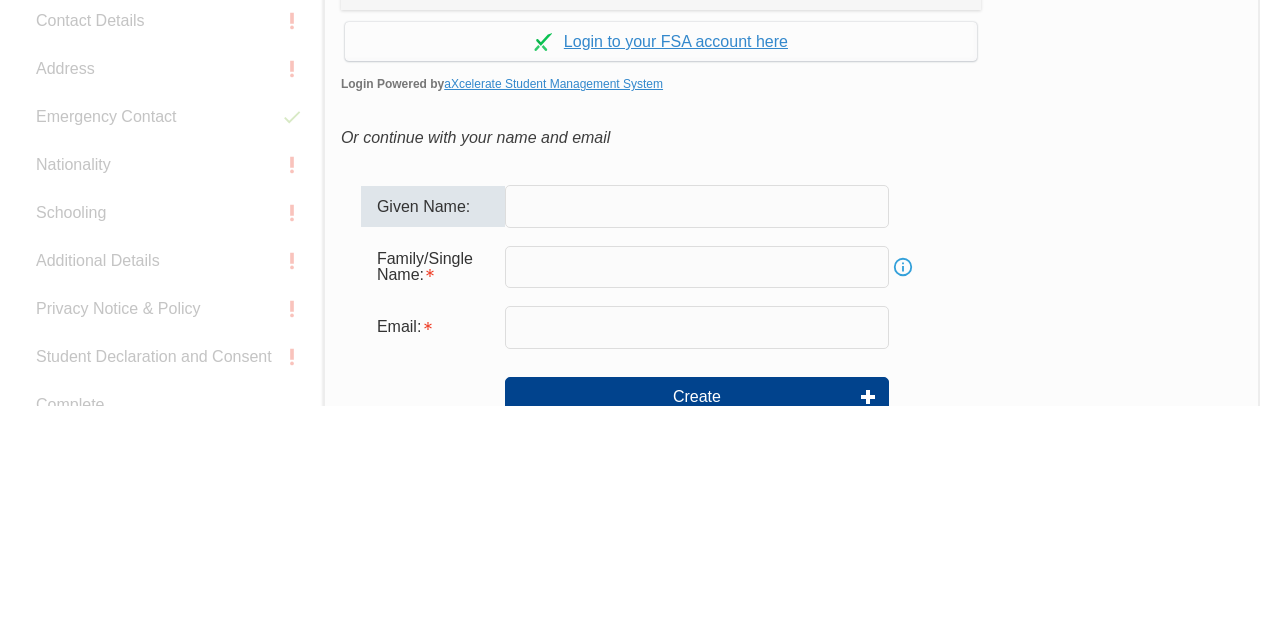 scroll, scrollTop: 476, scrollLeft: 0, axis: vertical 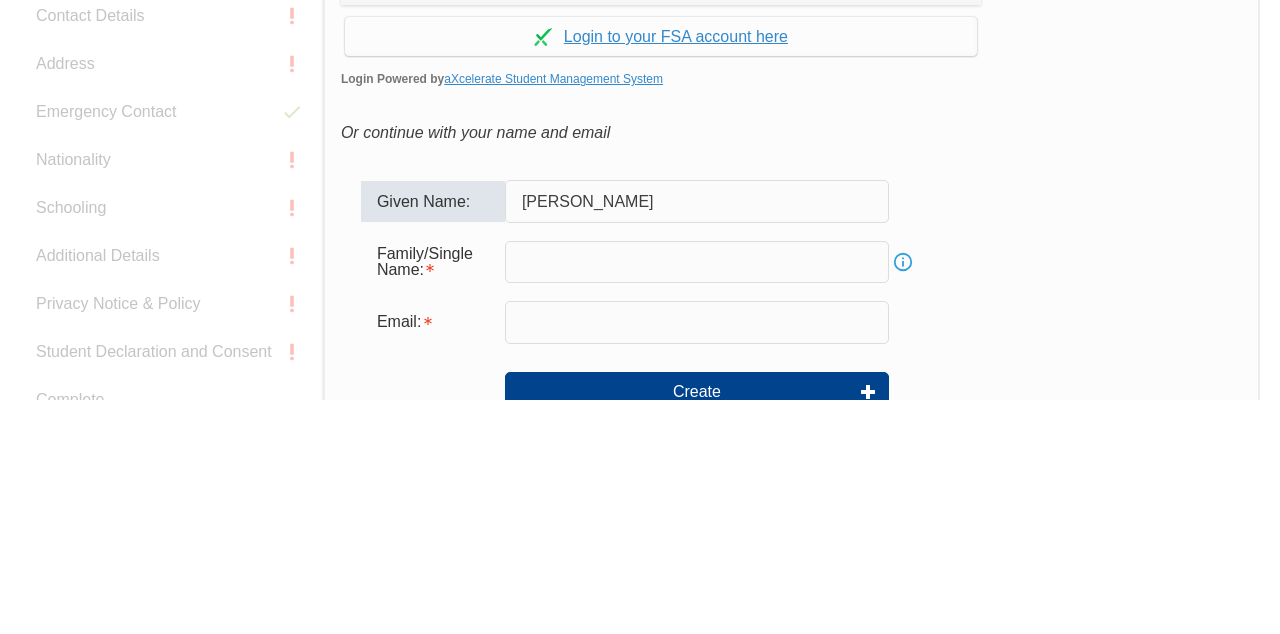 type on "Nathan" 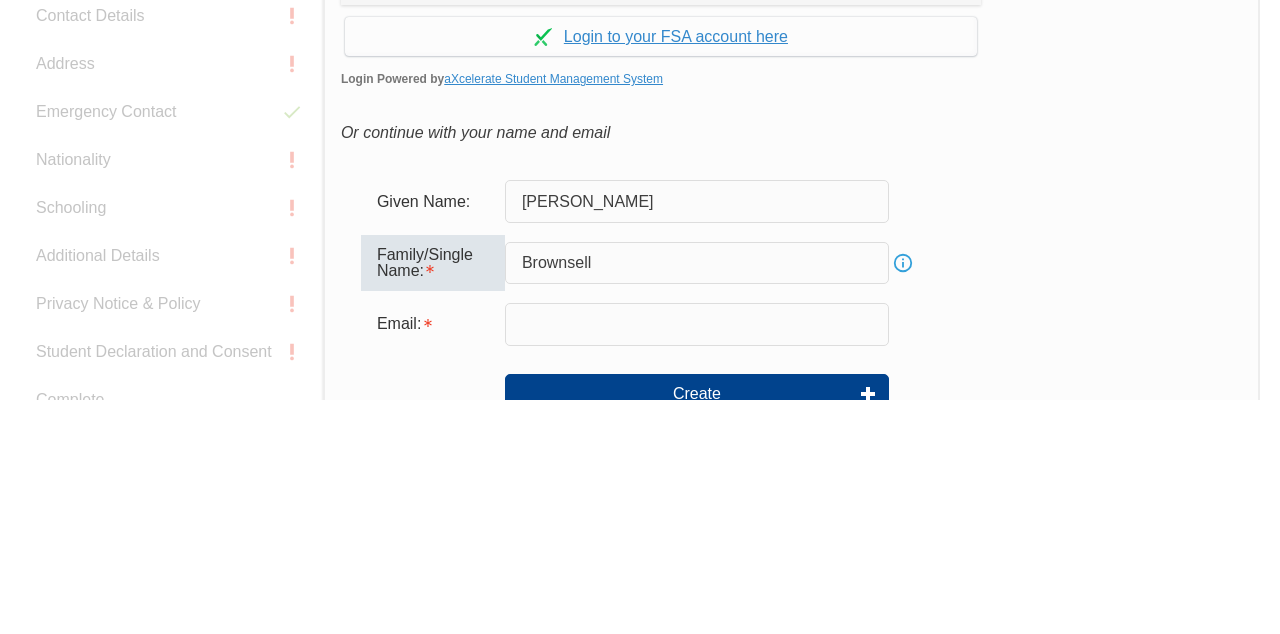 type on "Brownsell" 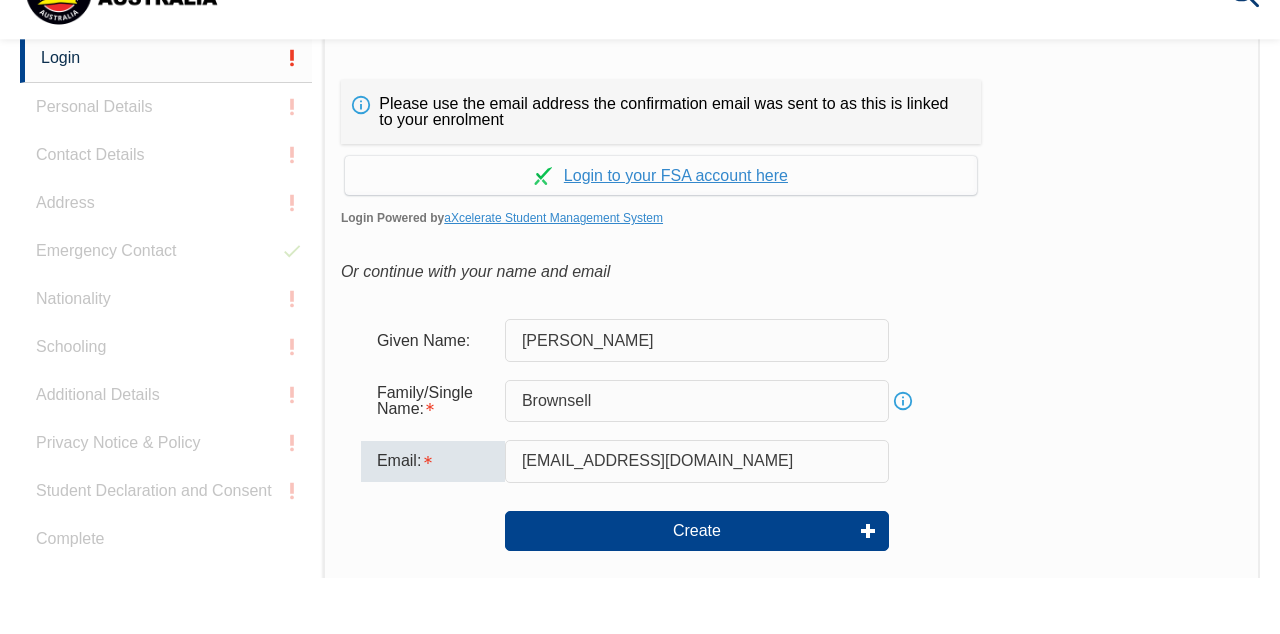 scroll, scrollTop: 514, scrollLeft: 0, axis: vertical 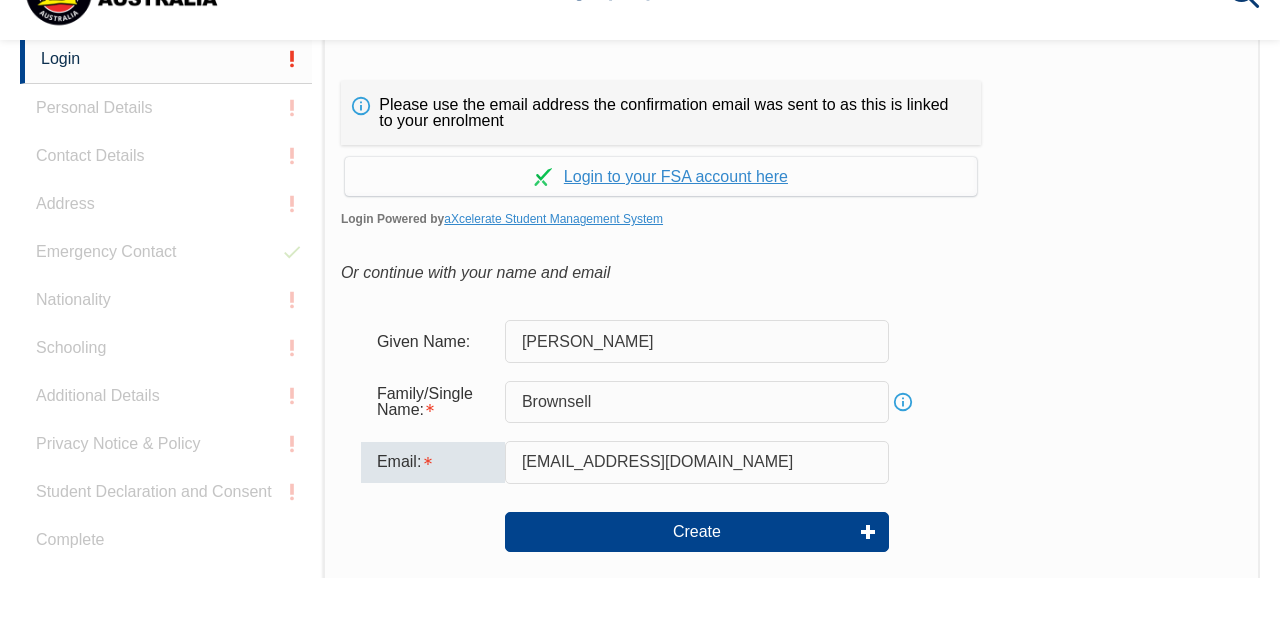 type on "nathanbrownsell@yahoo.com.au" 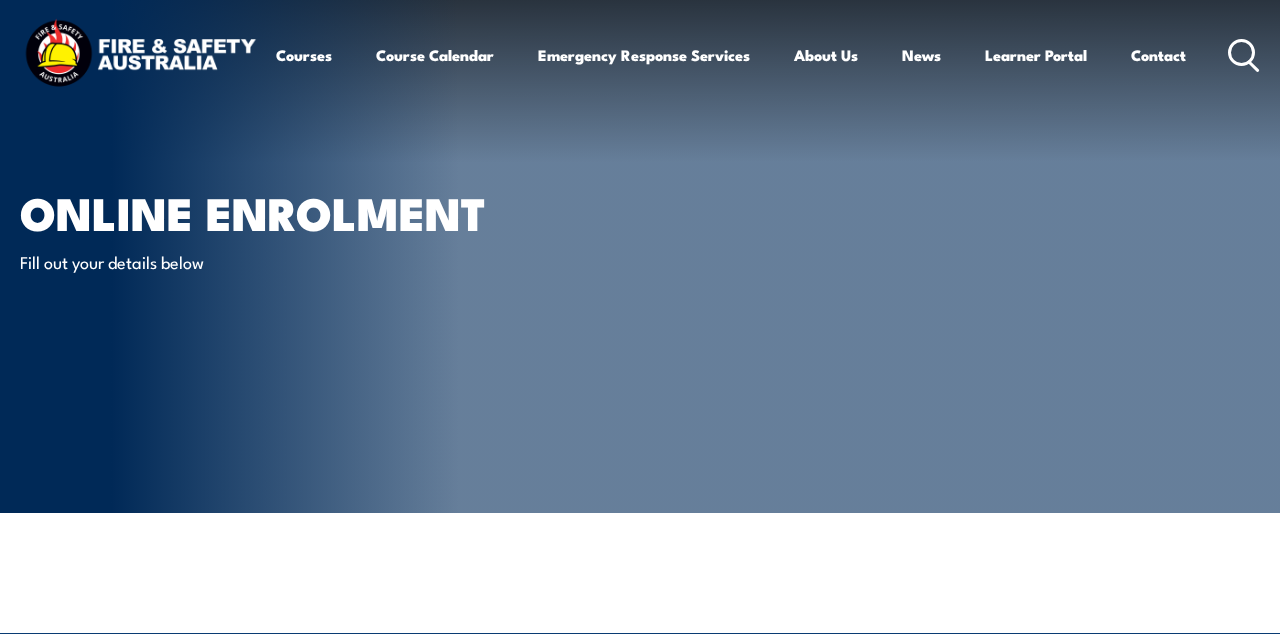 scroll, scrollTop: 0, scrollLeft: 0, axis: both 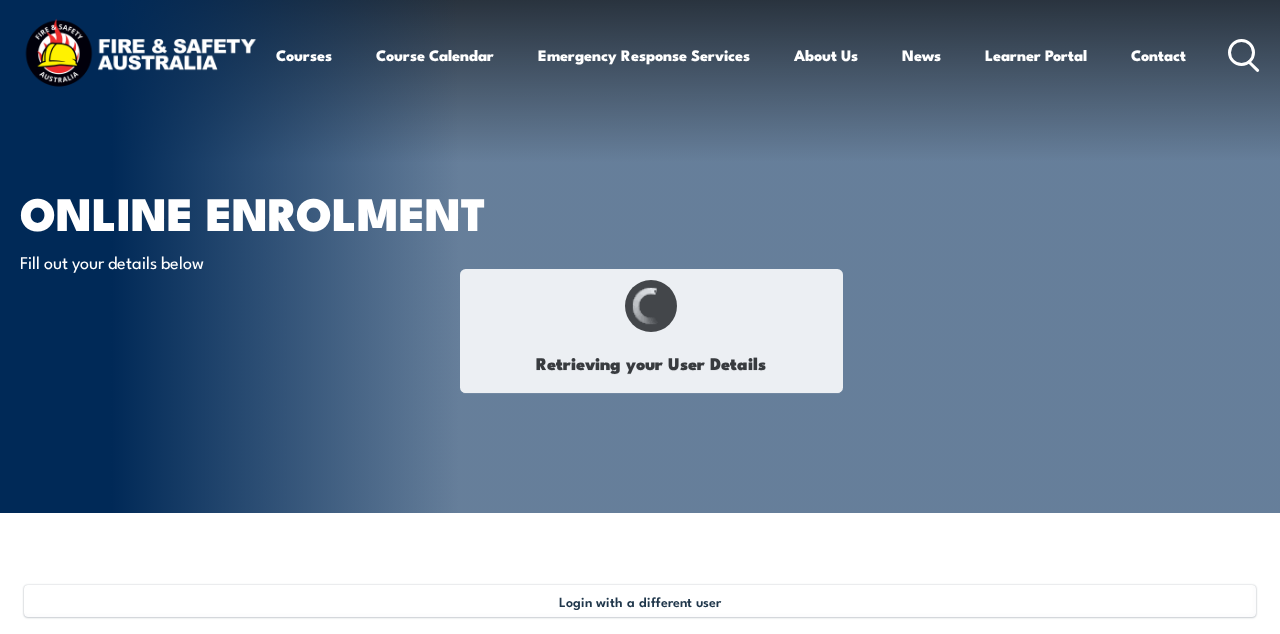 type on "[PERSON_NAME]" 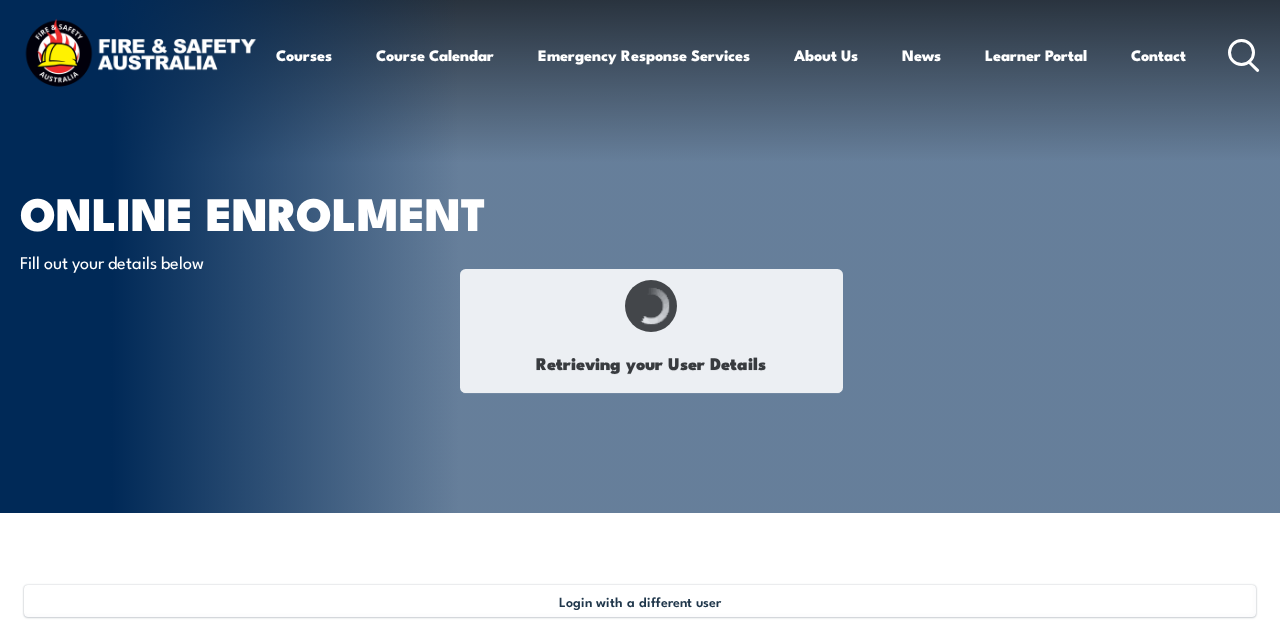 type on "Brownsell" 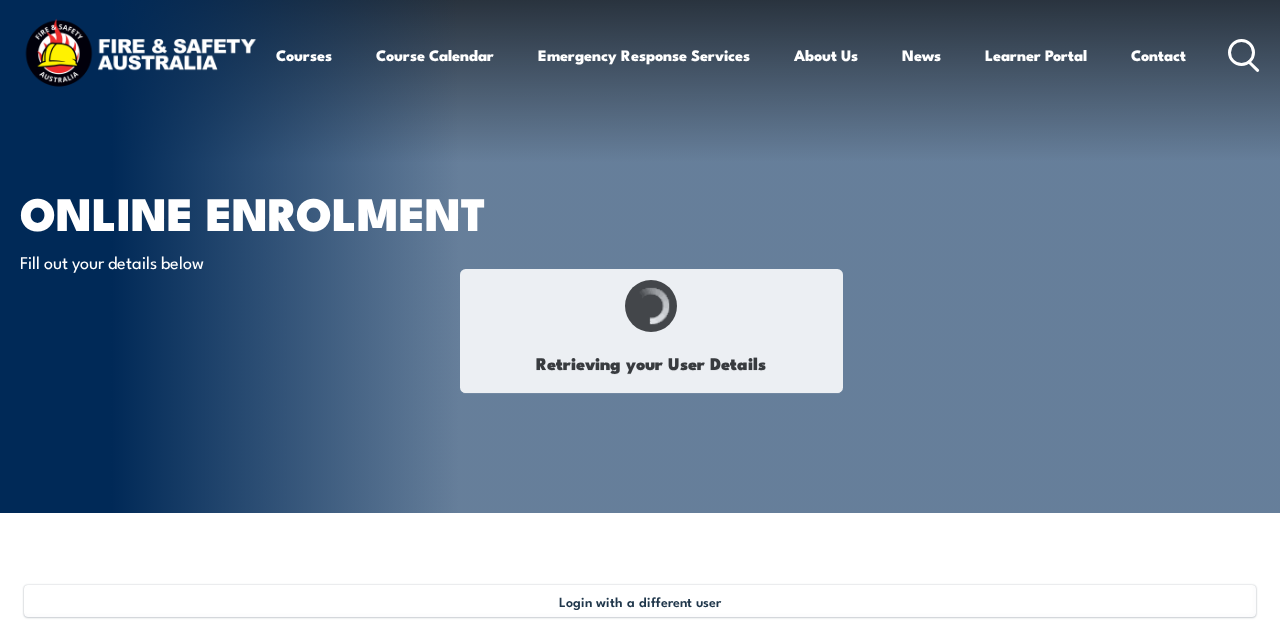 type on "[DATE]" 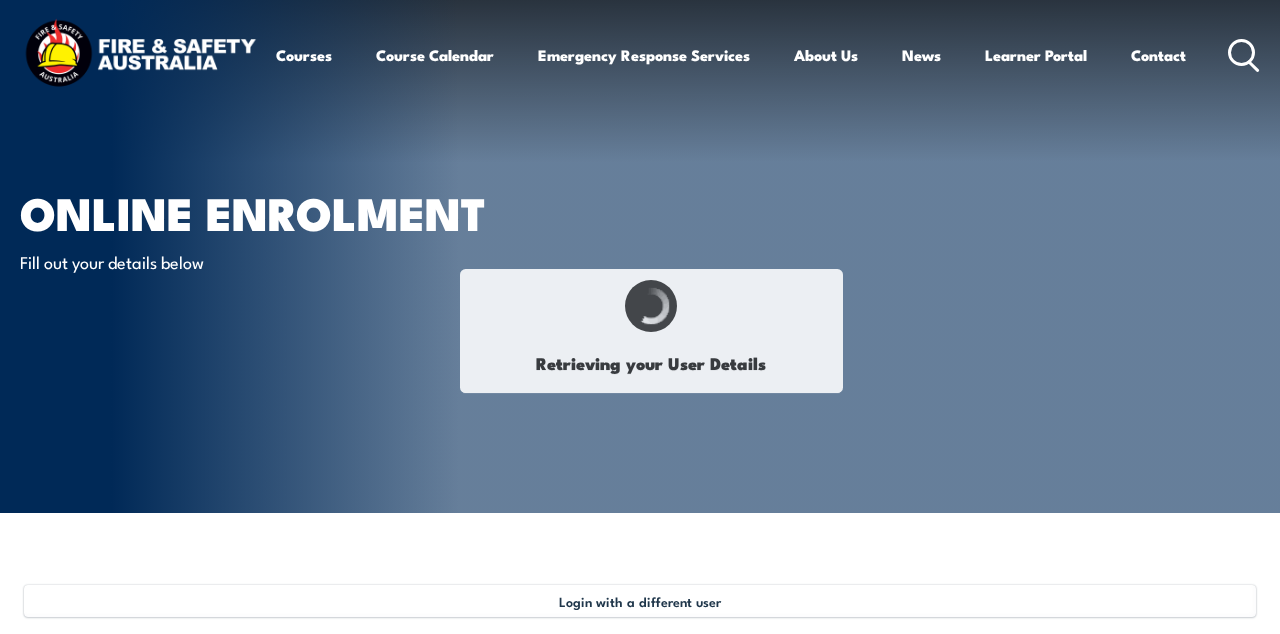 type on "KBWXYHQDPH" 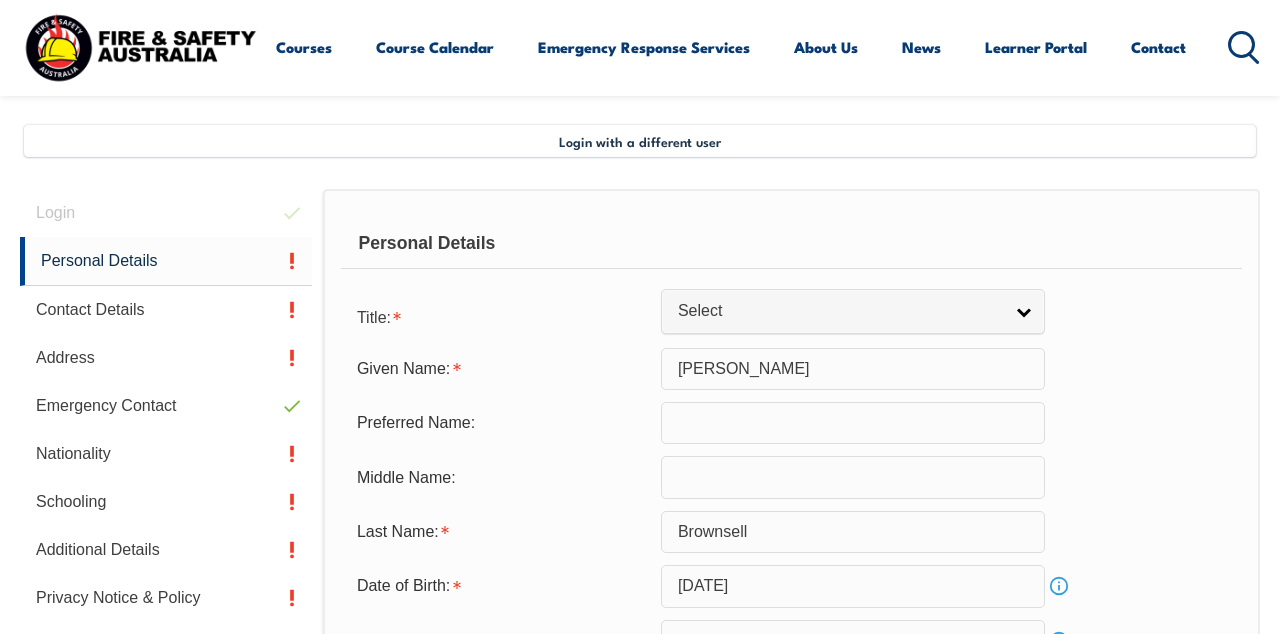 scroll, scrollTop: 484, scrollLeft: 0, axis: vertical 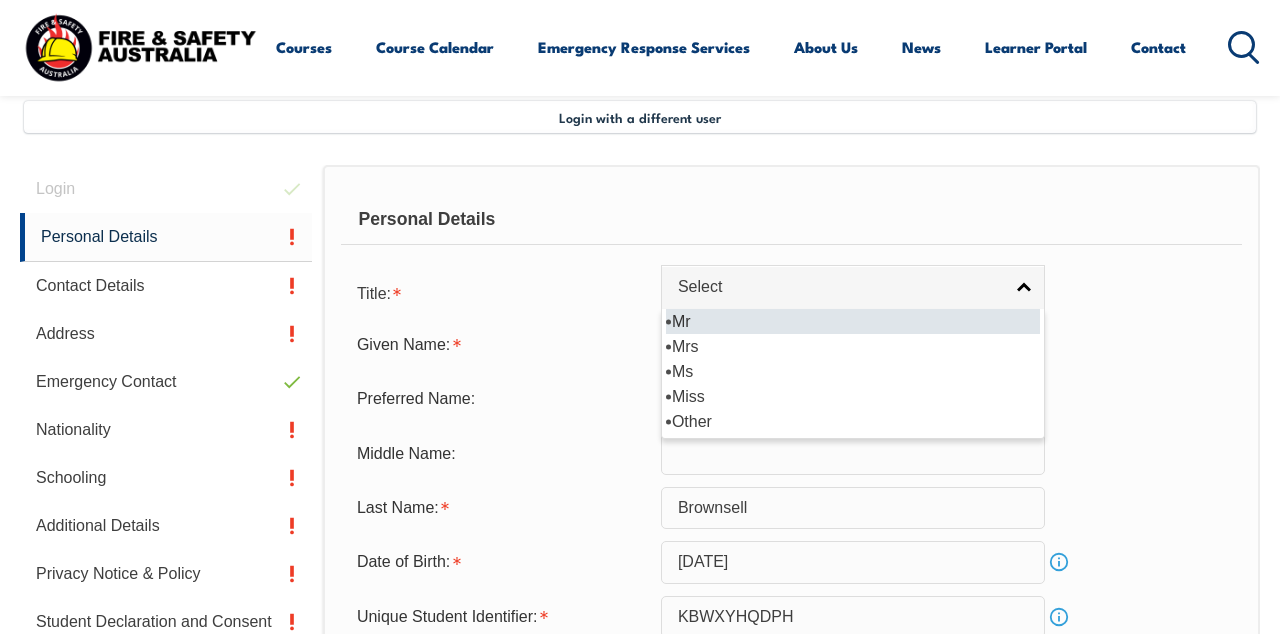 select on "Mr" 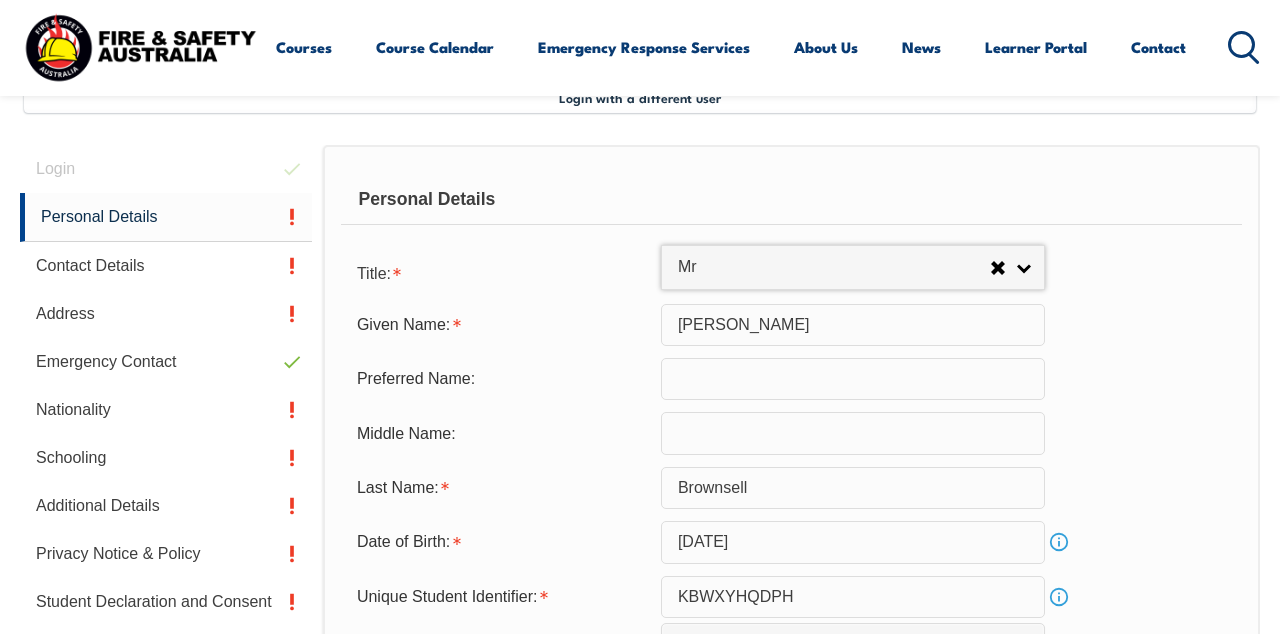 scroll, scrollTop: 504, scrollLeft: 0, axis: vertical 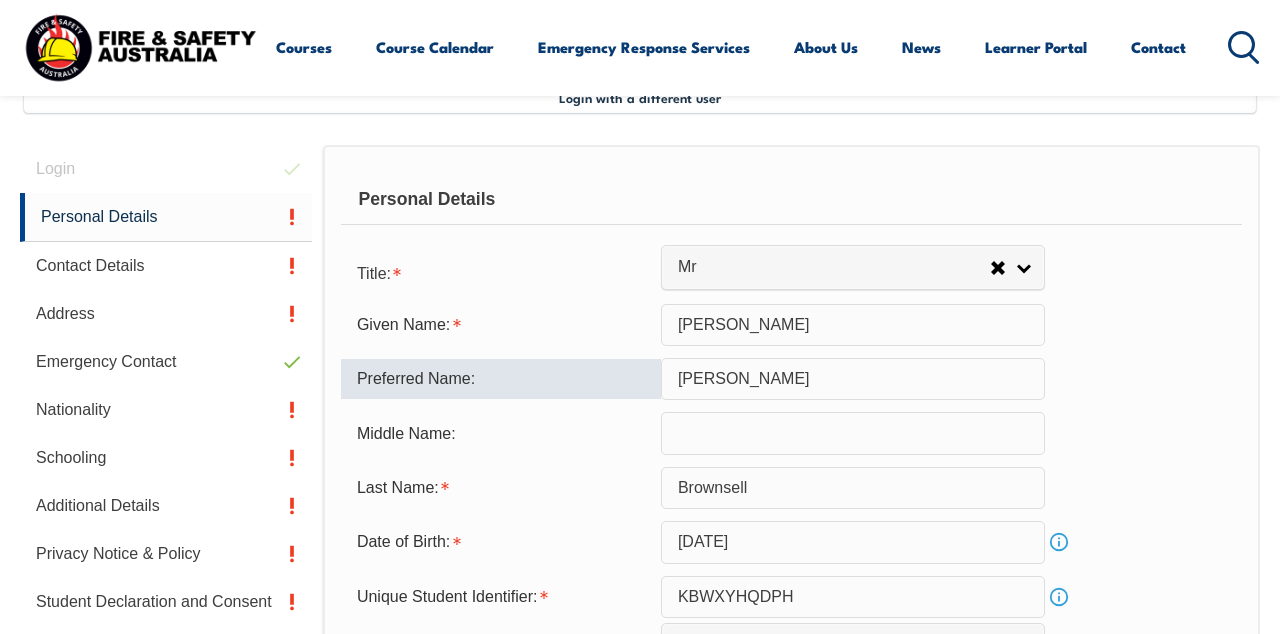 type on "Nathan" 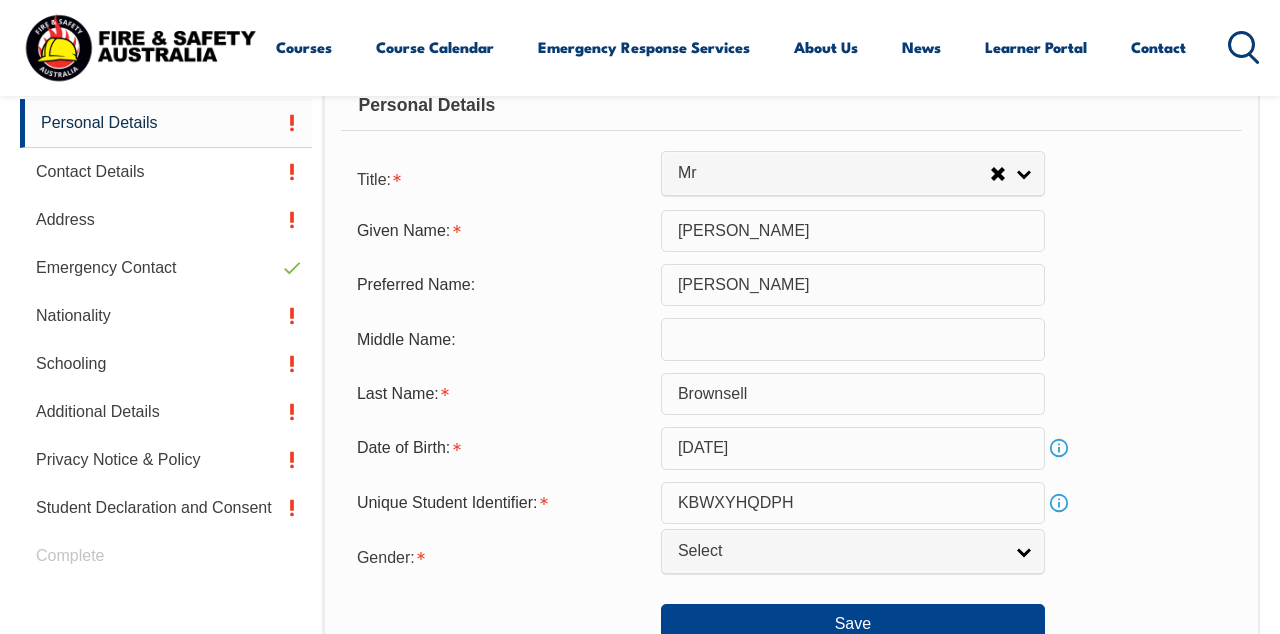 scroll, scrollTop: 601, scrollLeft: 0, axis: vertical 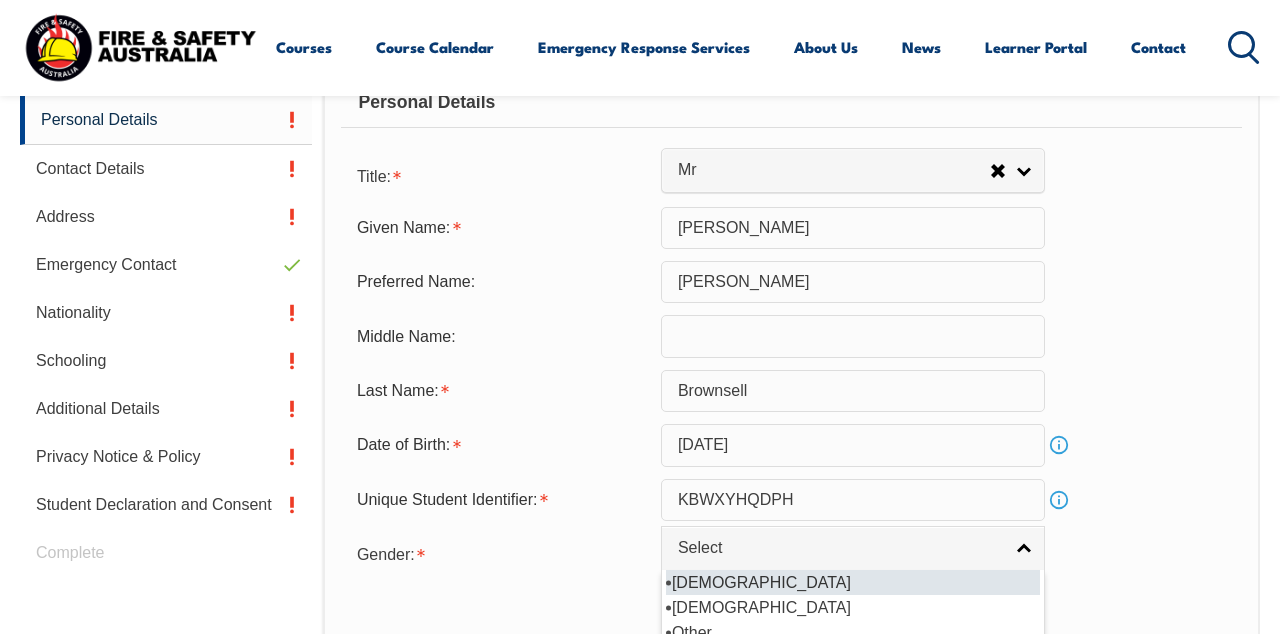 select on "M" 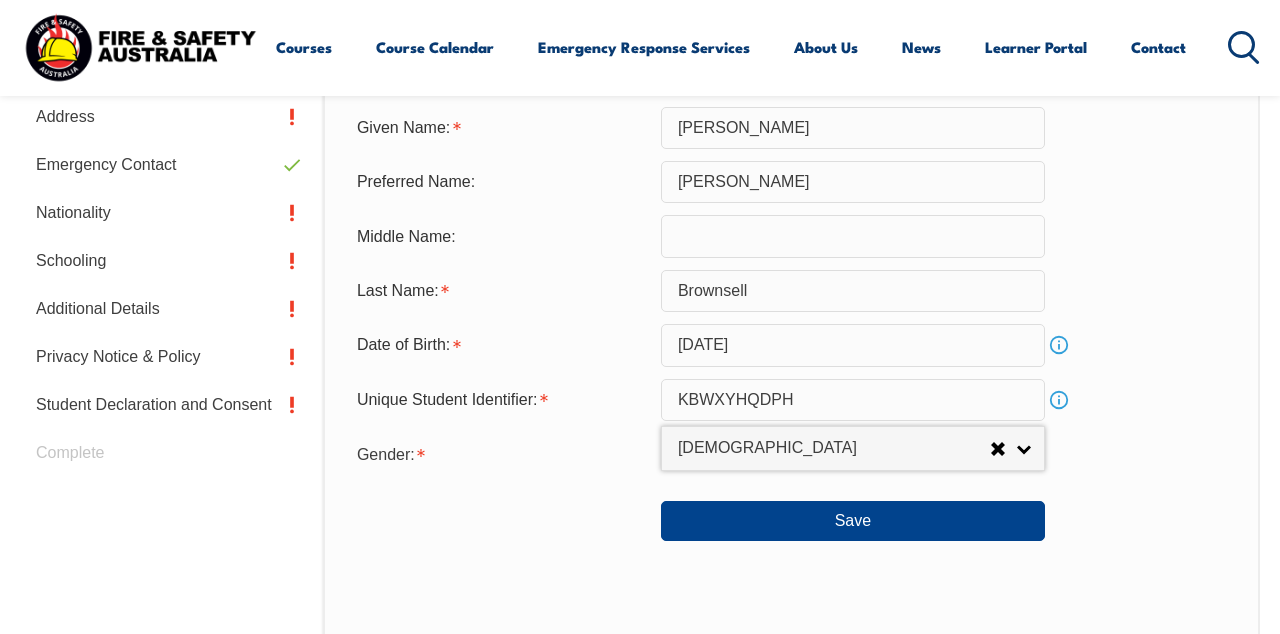 scroll, scrollTop: 702, scrollLeft: 0, axis: vertical 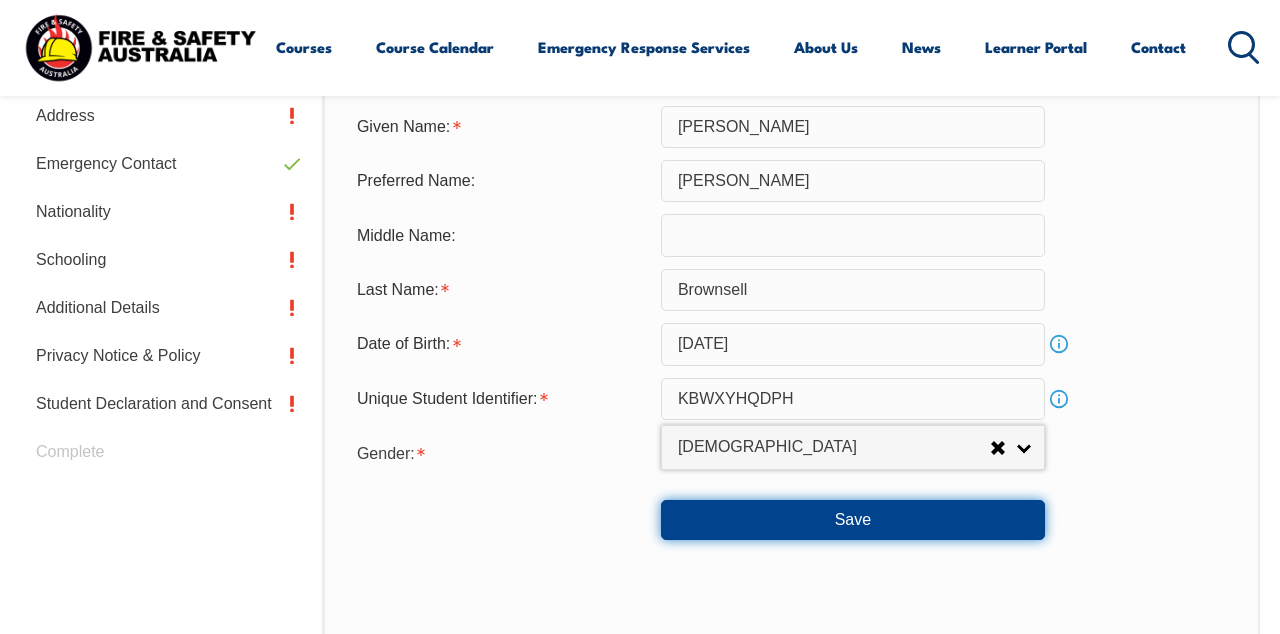 click on "Save" at bounding box center (853, 520) 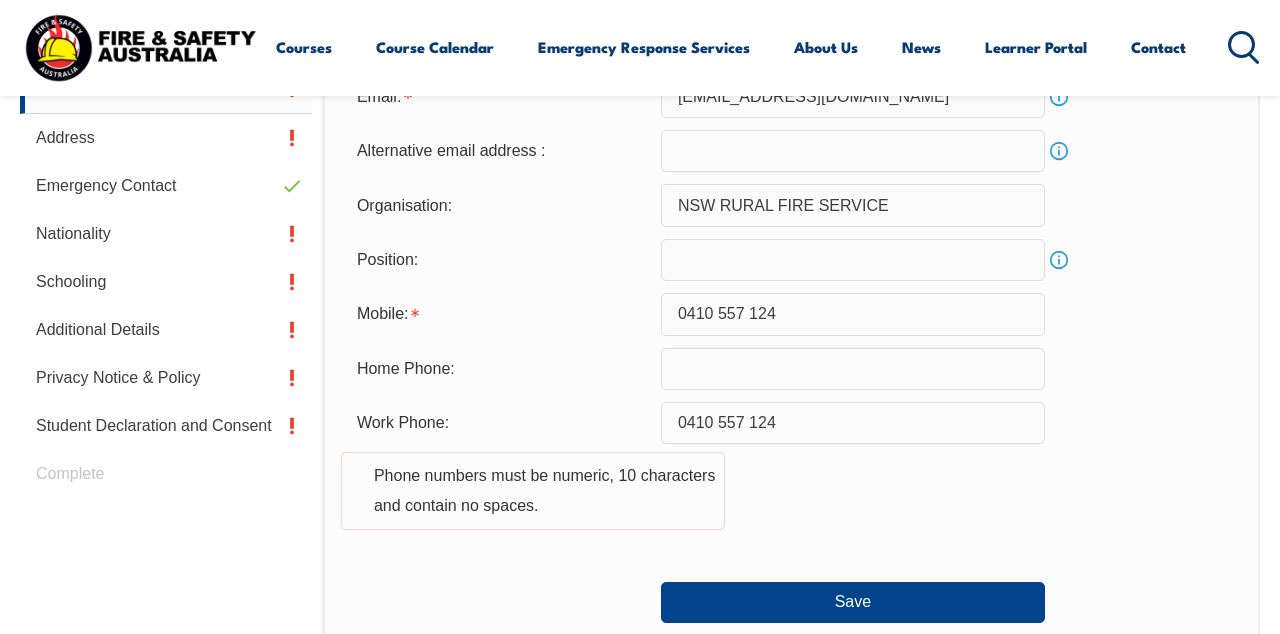 scroll, scrollTop: 681, scrollLeft: 0, axis: vertical 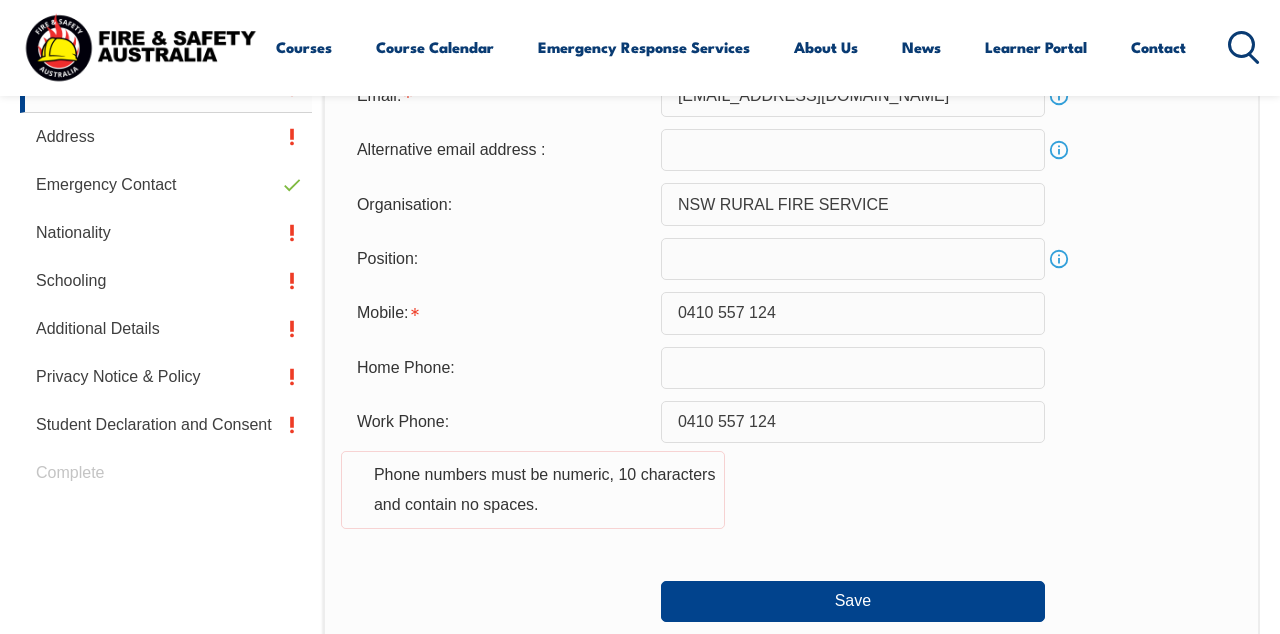 click on "0410 557 124" at bounding box center (853, 313) 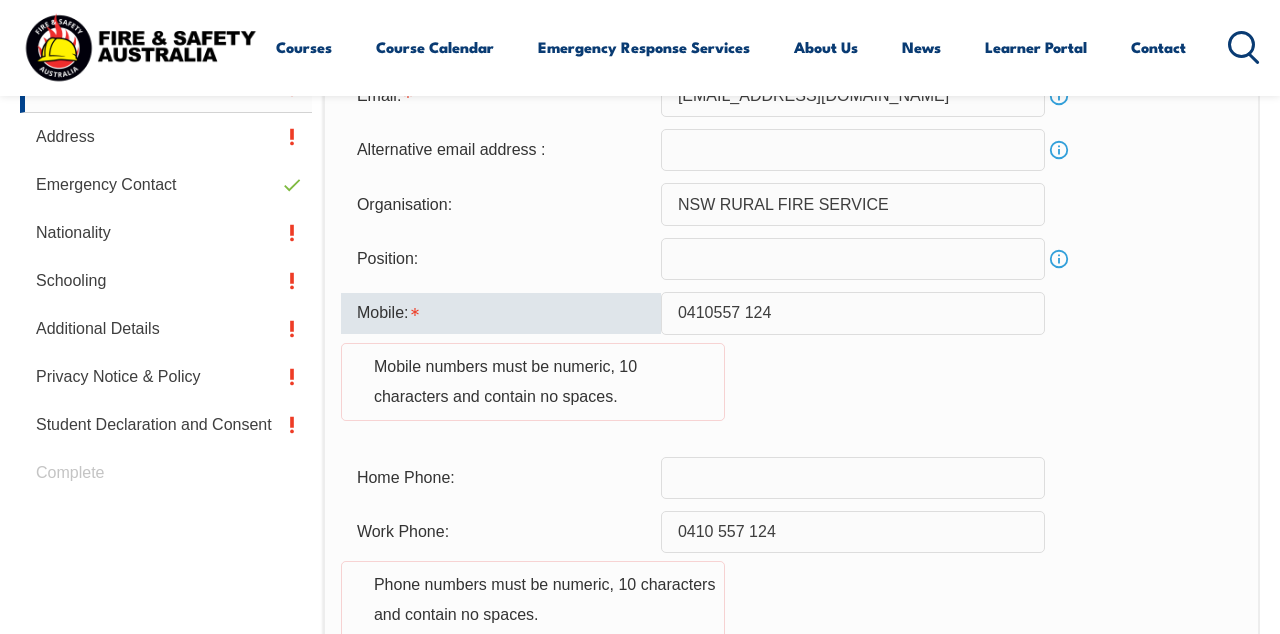 click on "0410557 124" at bounding box center (853, 313) 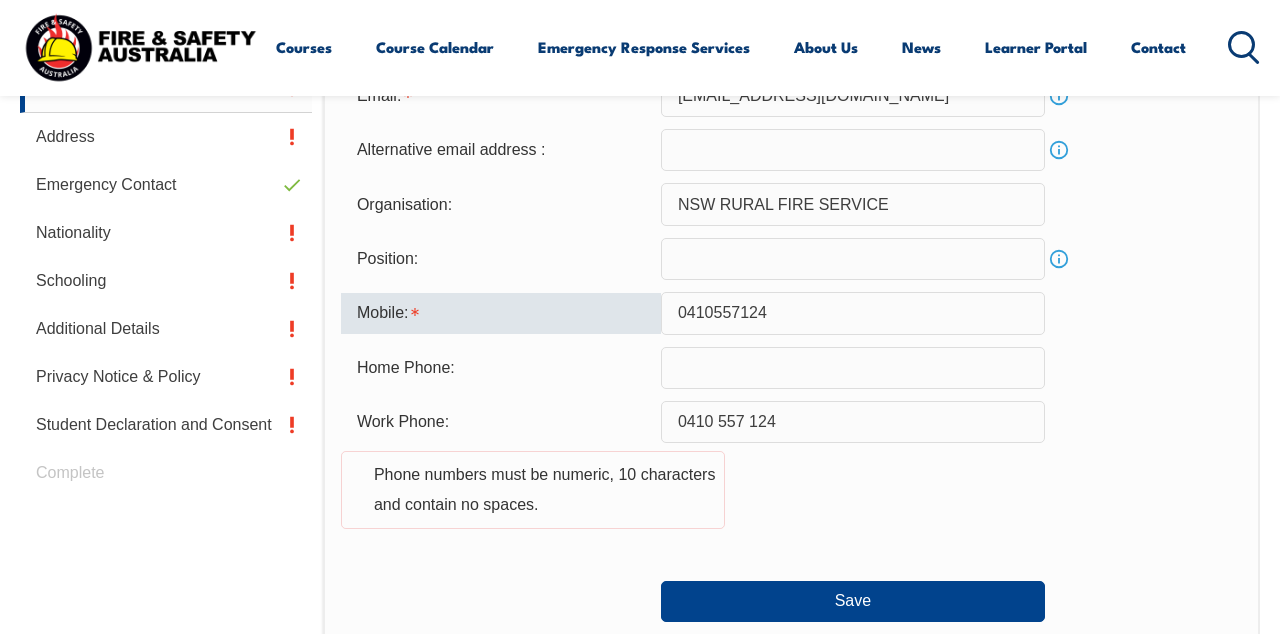 type on "0410557124" 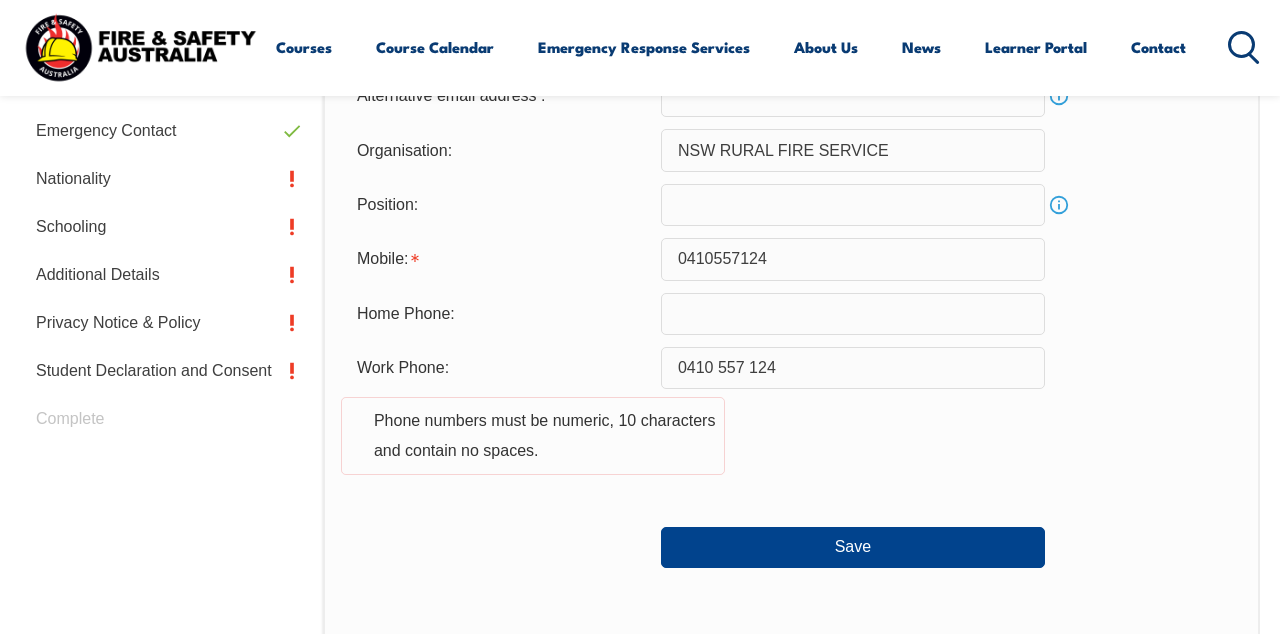 scroll, scrollTop: 740, scrollLeft: 0, axis: vertical 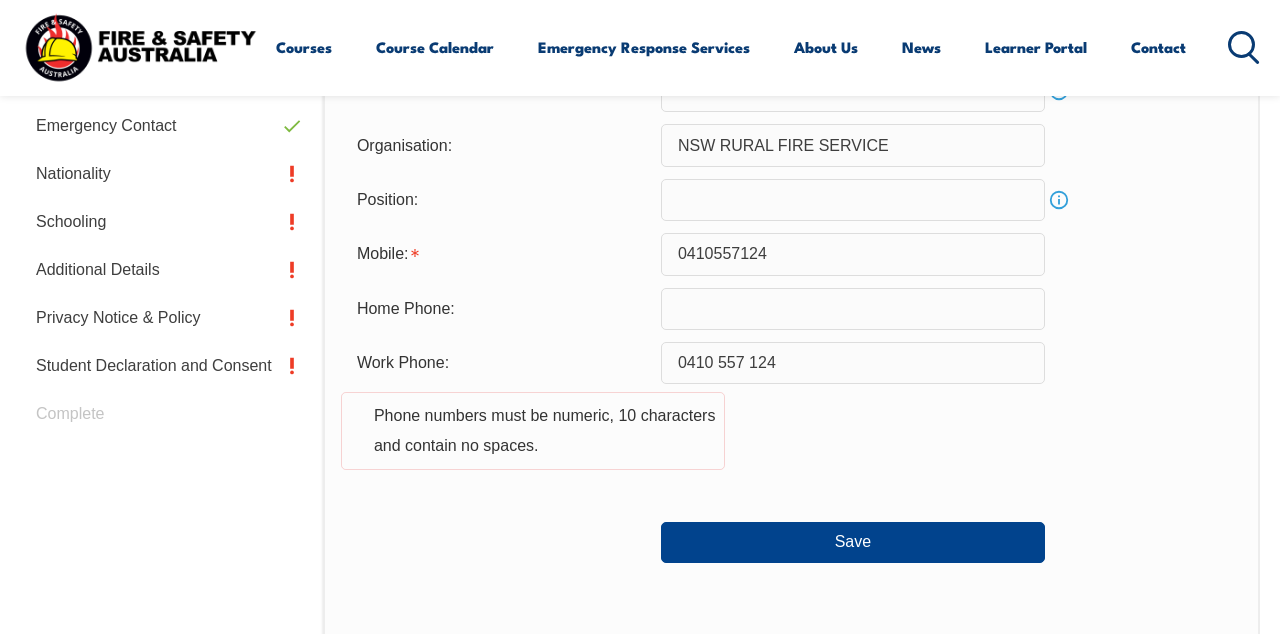 click on "0410 557 124" at bounding box center [853, 363] 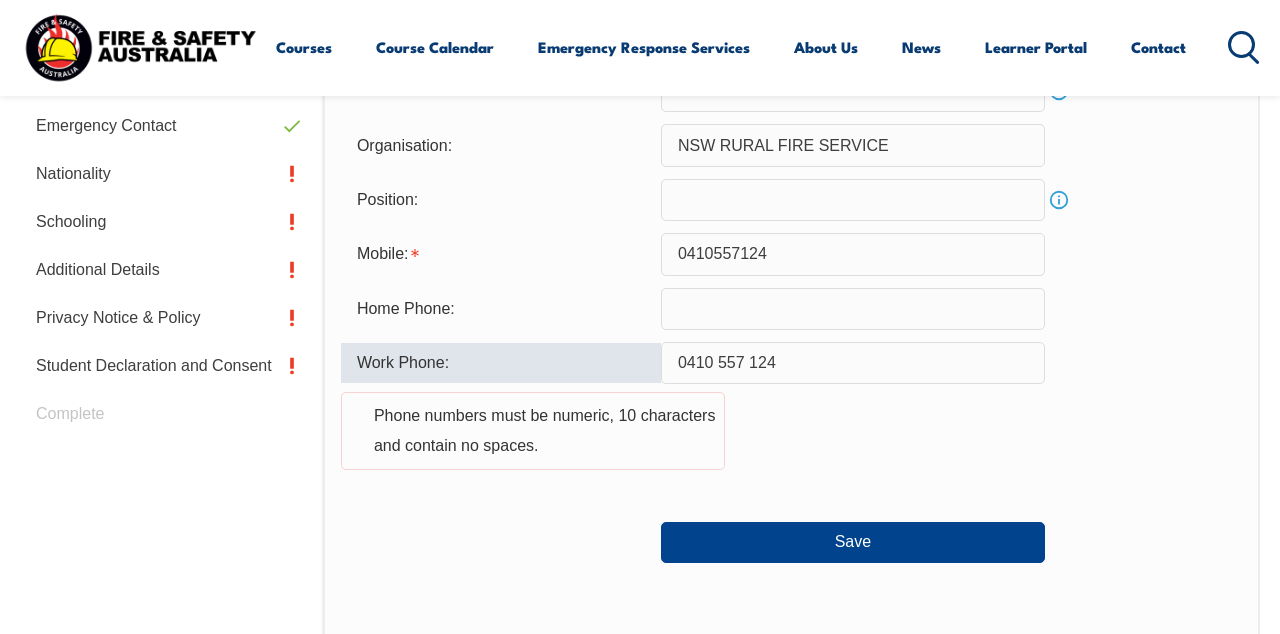 click on "0410 557 124" at bounding box center (853, 363) 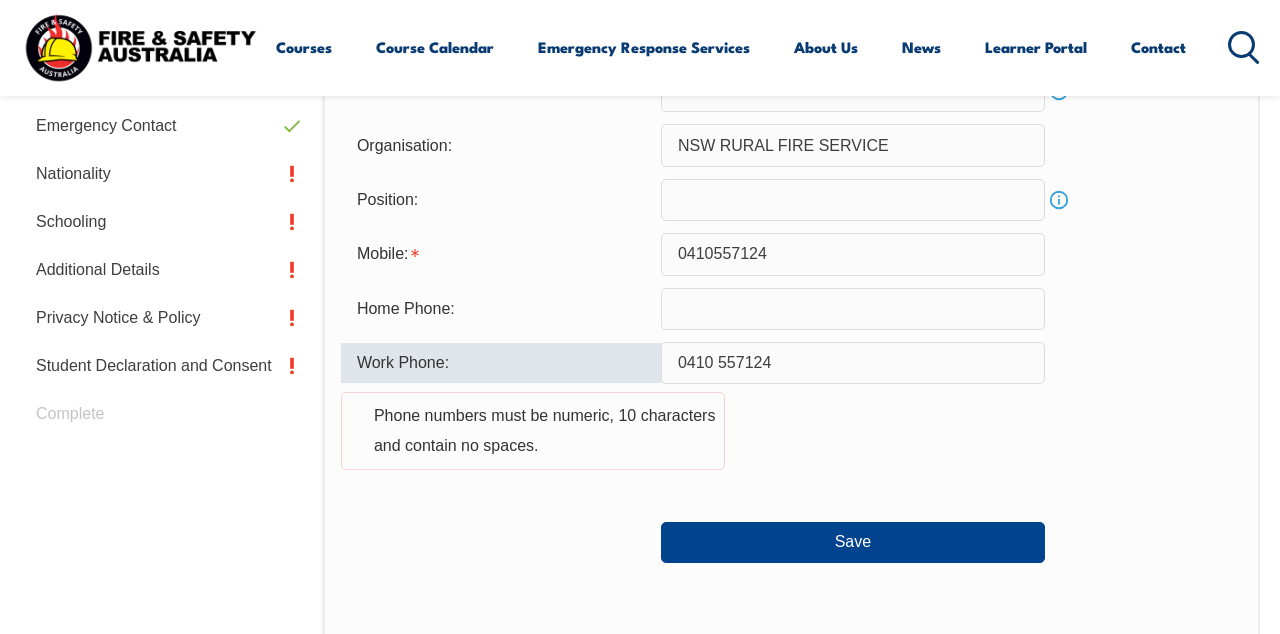 click on "0410 557124" at bounding box center (853, 363) 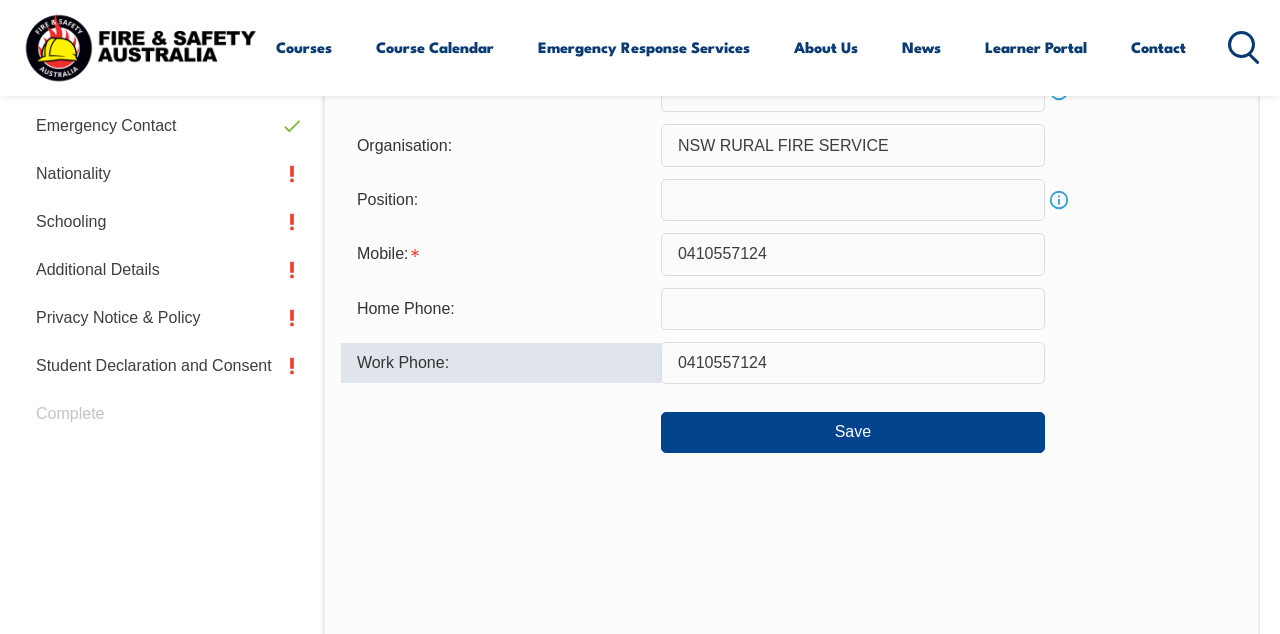 type on "0410557124" 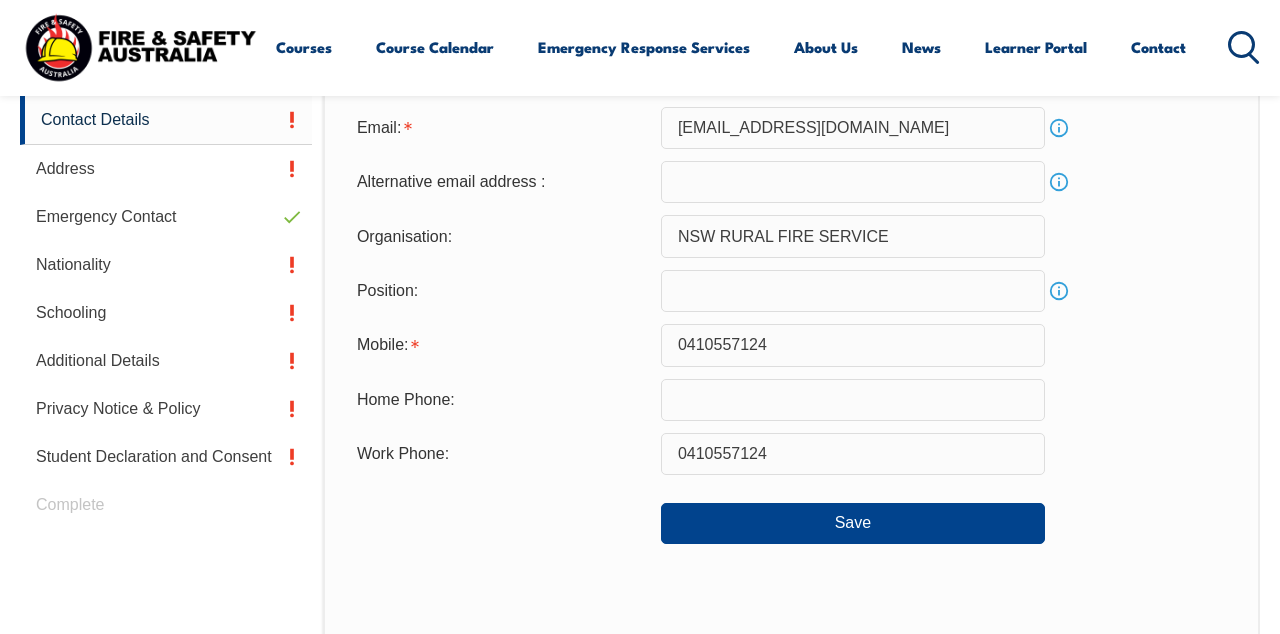 scroll, scrollTop: 650, scrollLeft: 0, axis: vertical 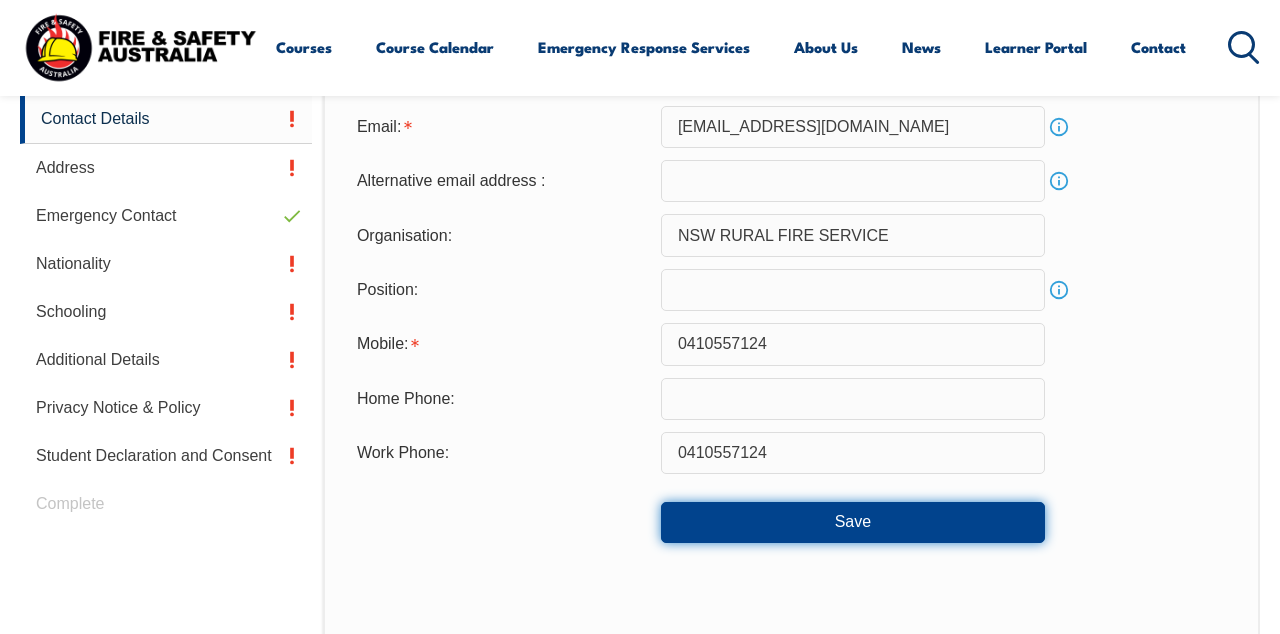 click on "Save" at bounding box center (853, 522) 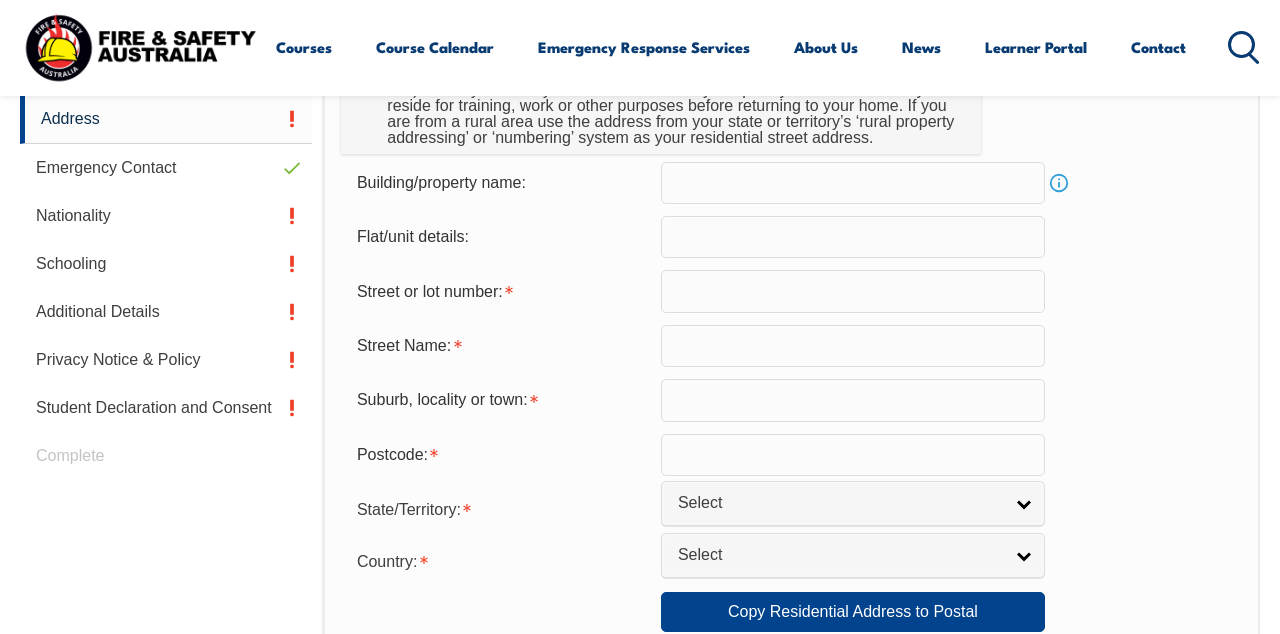 scroll, scrollTop: 702, scrollLeft: 0, axis: vertical 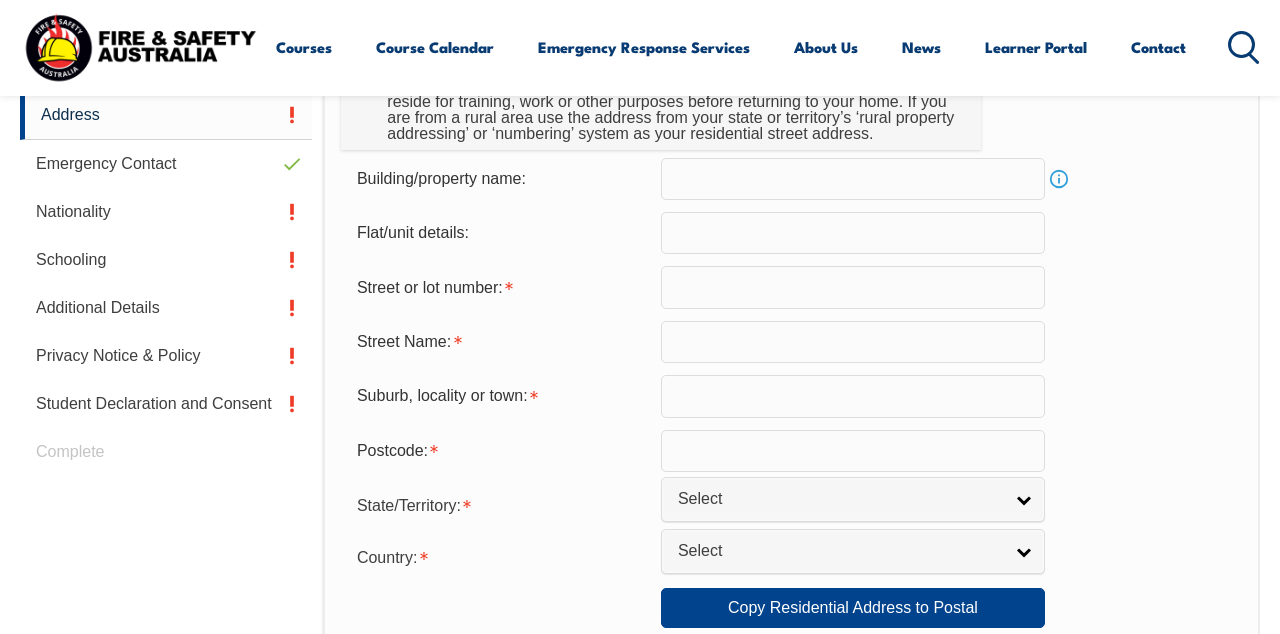click at bounding box center [853, 287] 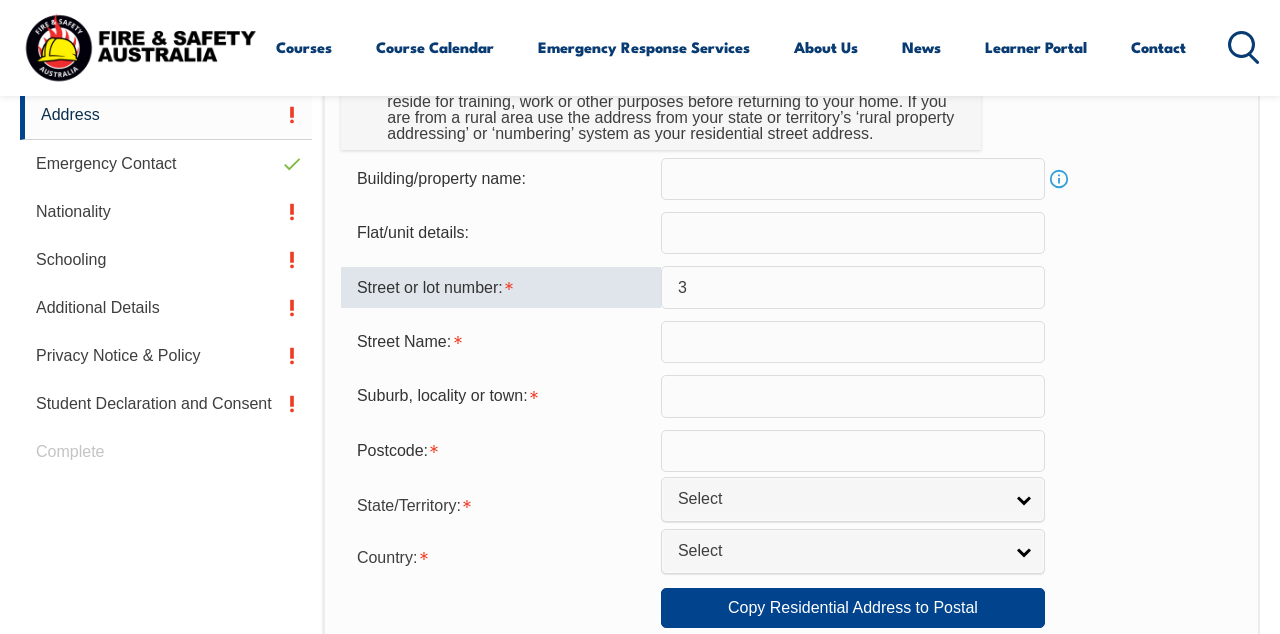 type on "3" 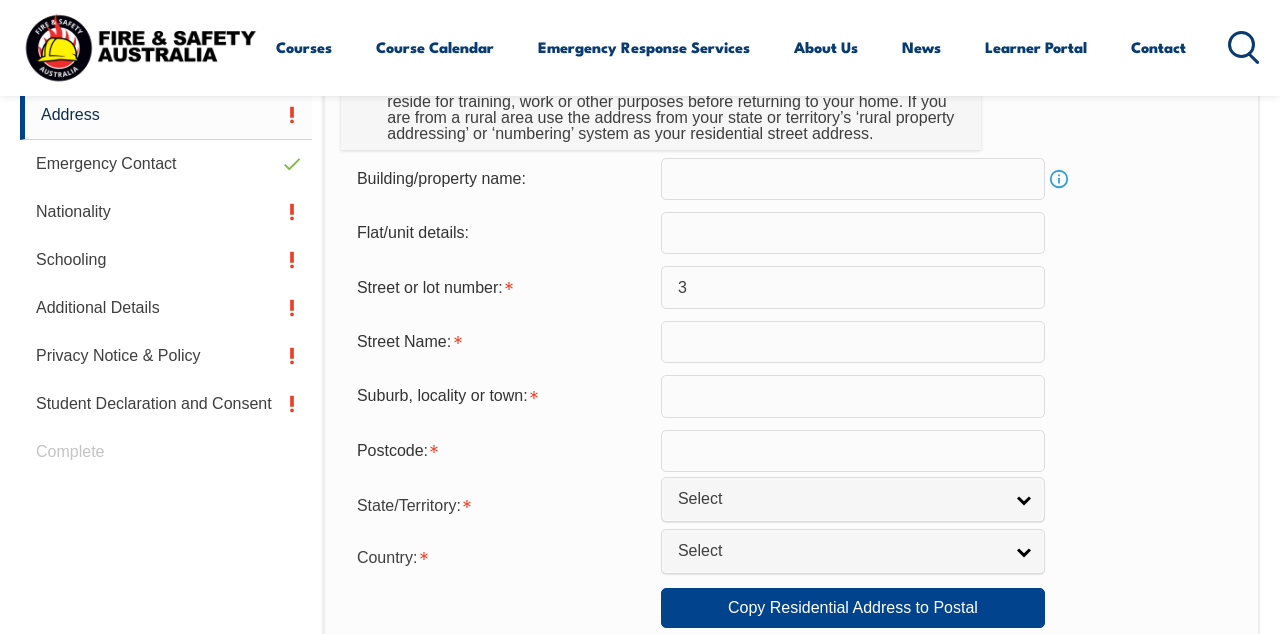 click at bounding box center [853, 342] 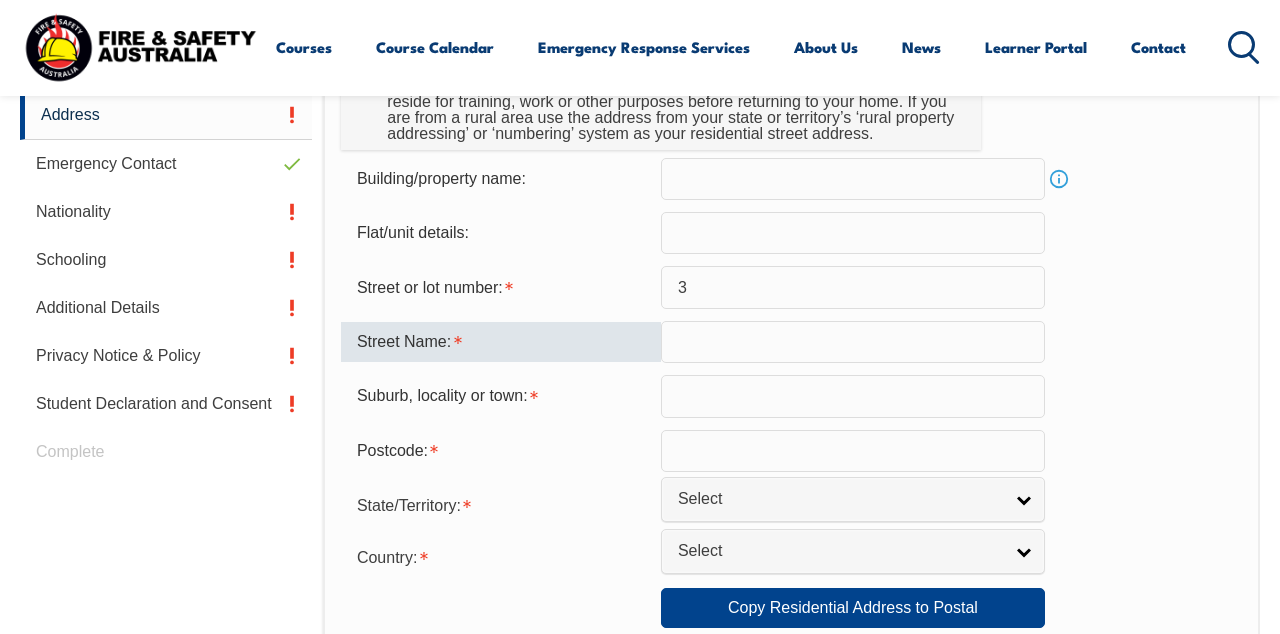 scroll, scrollTop: 702, scrollLeft: 0, axis: vertical 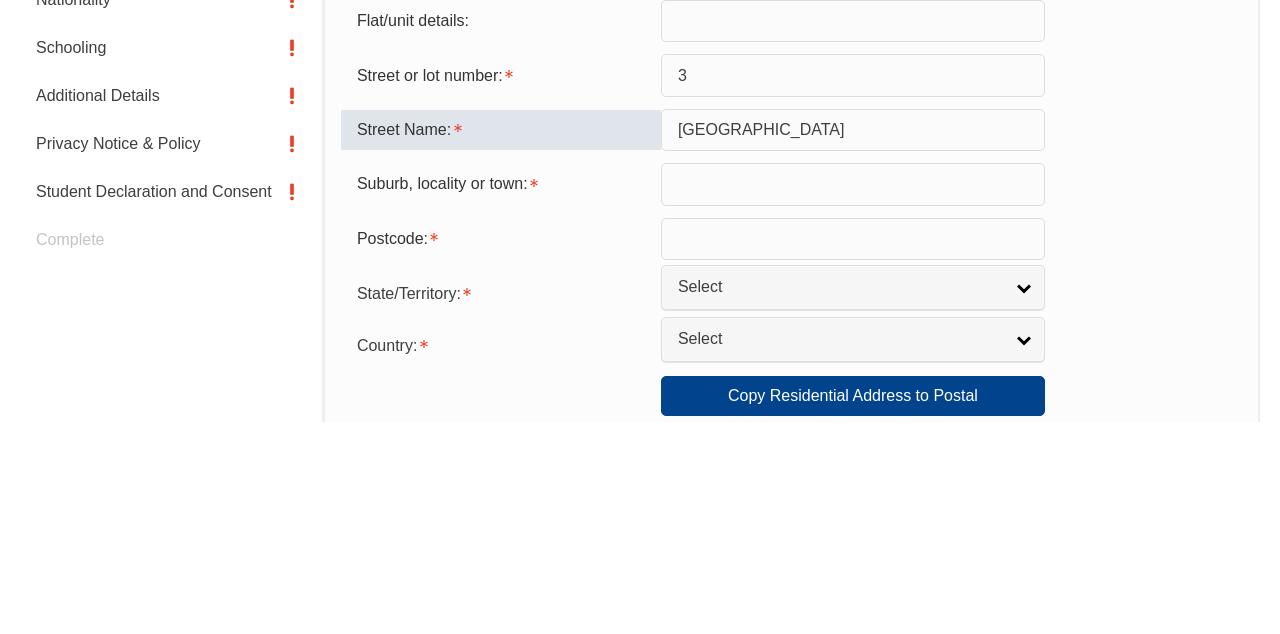 type on "Birch Grove" 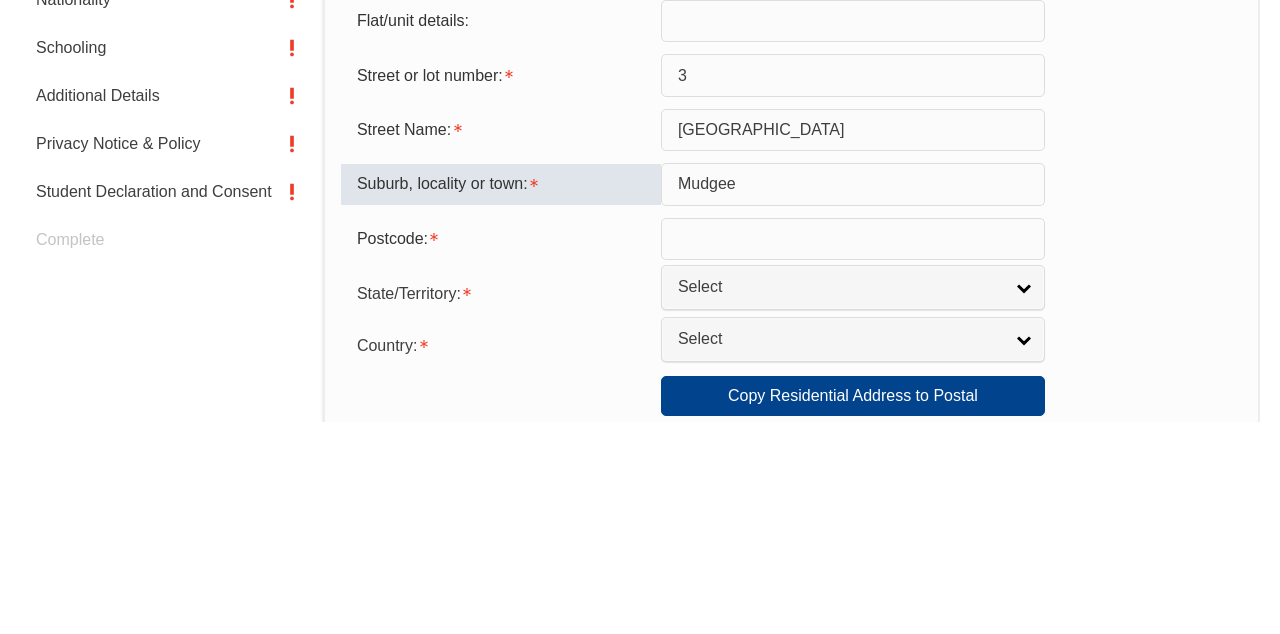 type on "Mudgee" 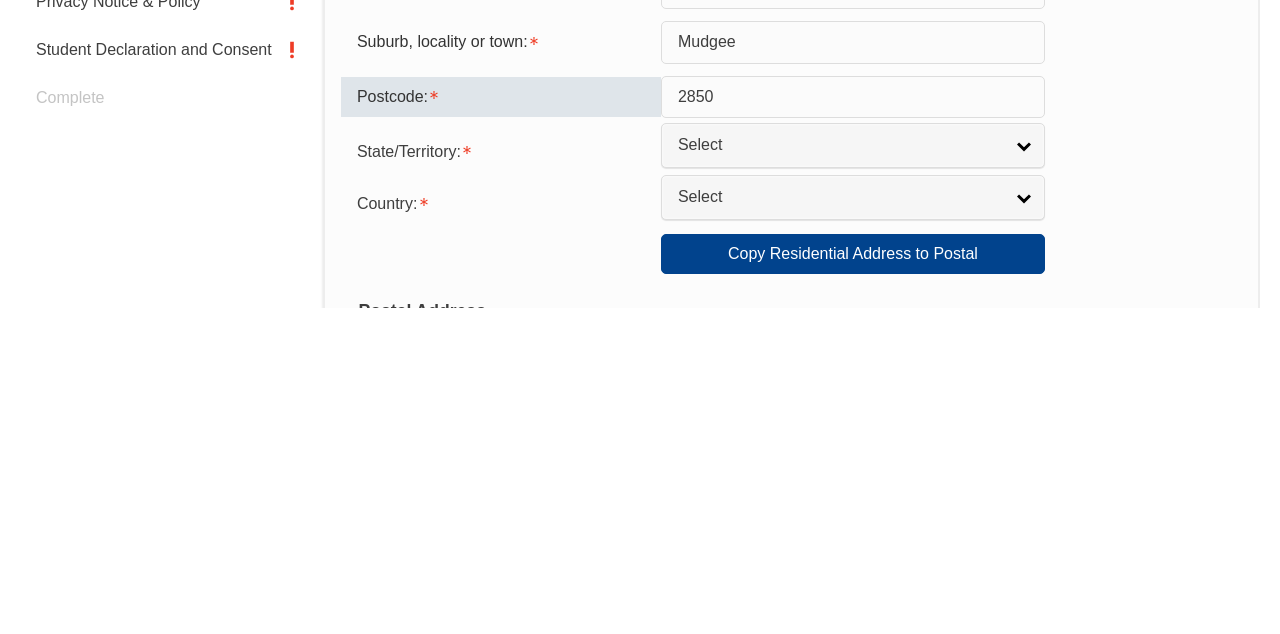 scroll, scrollTop: 736, scrollLeft: 0, axis: vertical 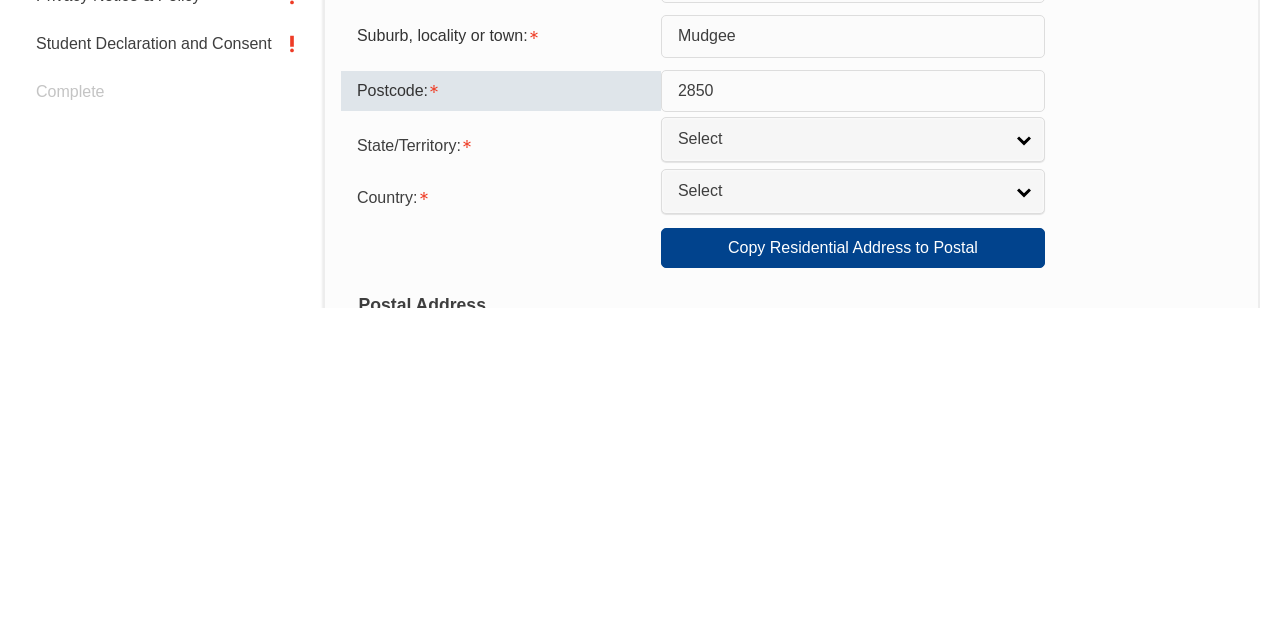 type on "2850" 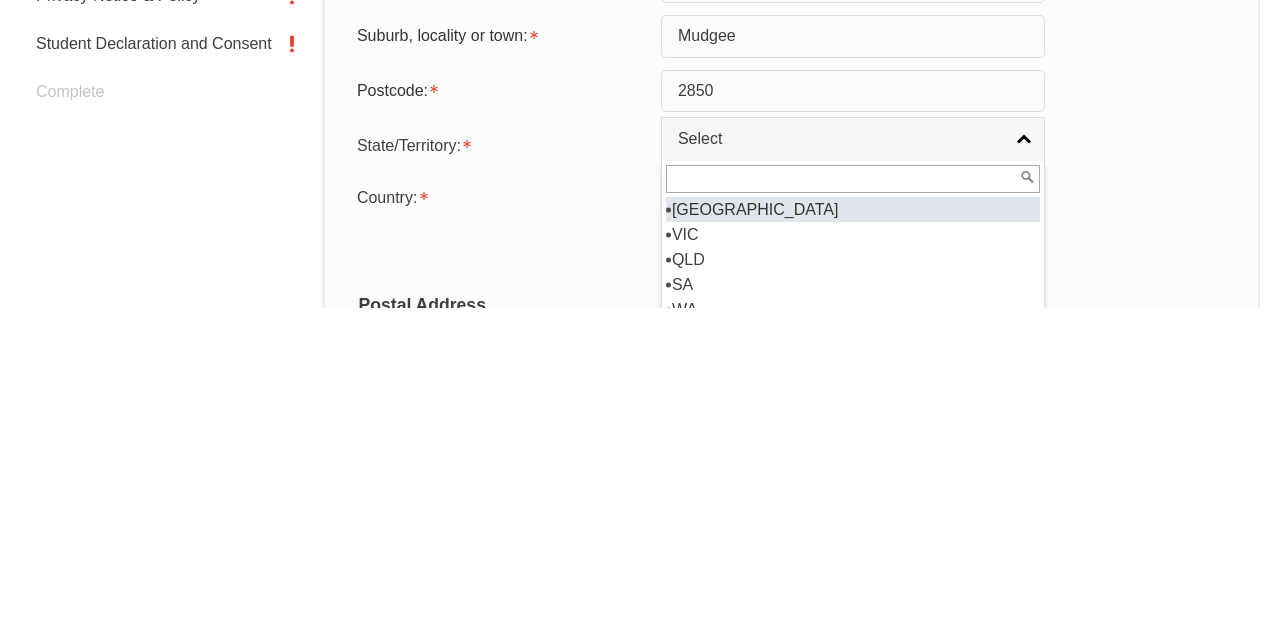 select on "NSW" 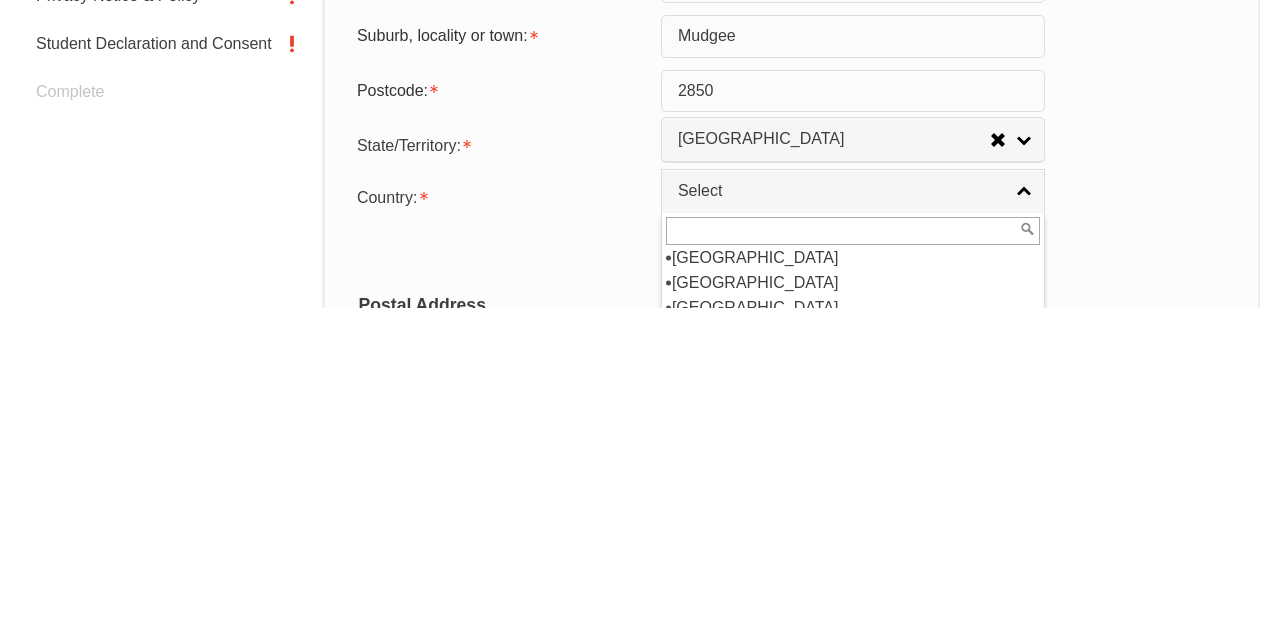 scroll, scrollTop: 354, scrollLeft: 0, axis: vertical 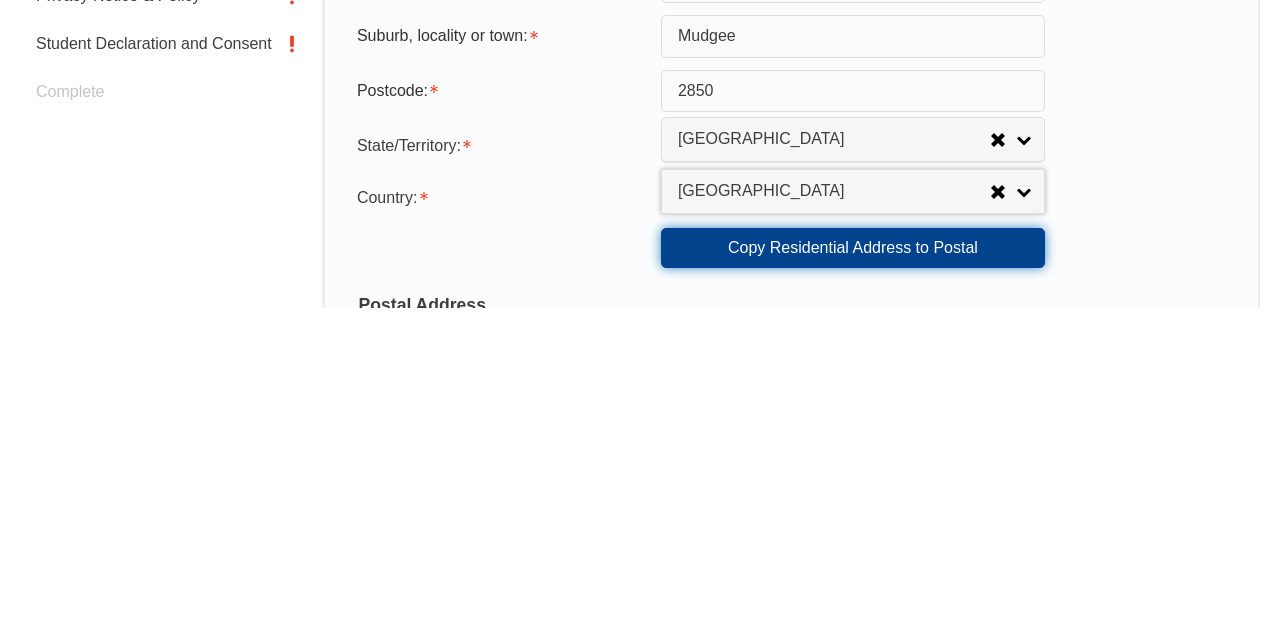 click on "Copy Residential Address to Postal" at bounding box center (853, 574) 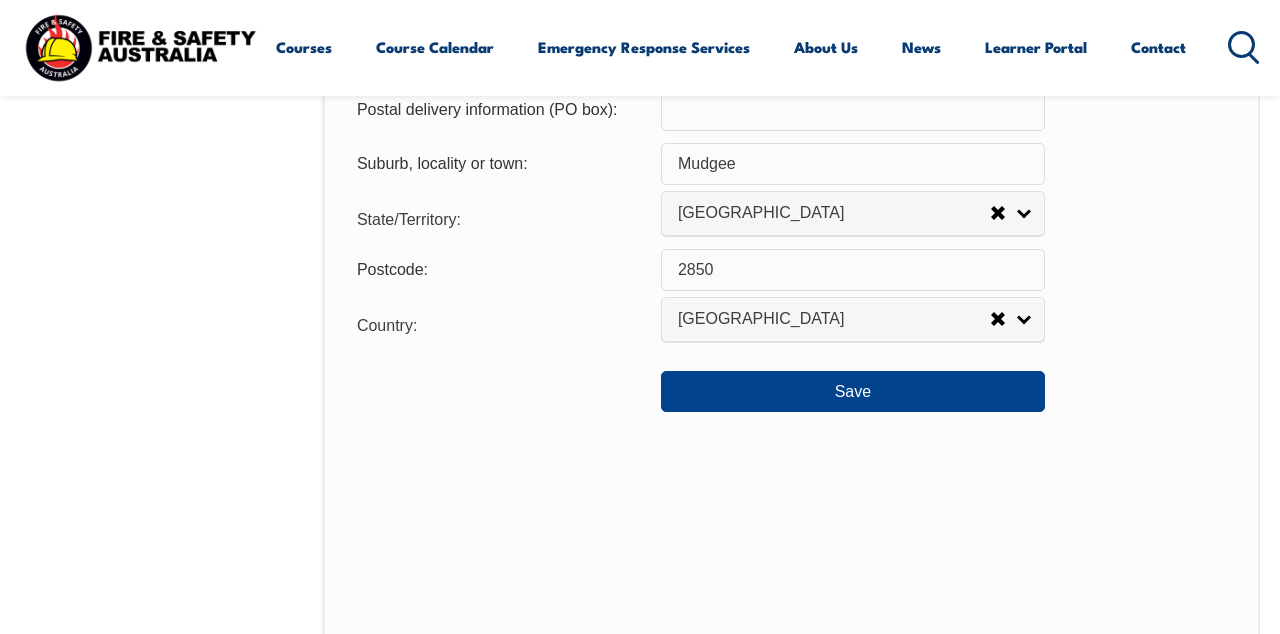 scroll, scrollTop: 1549, scrollLeft: 0, axis: vertical 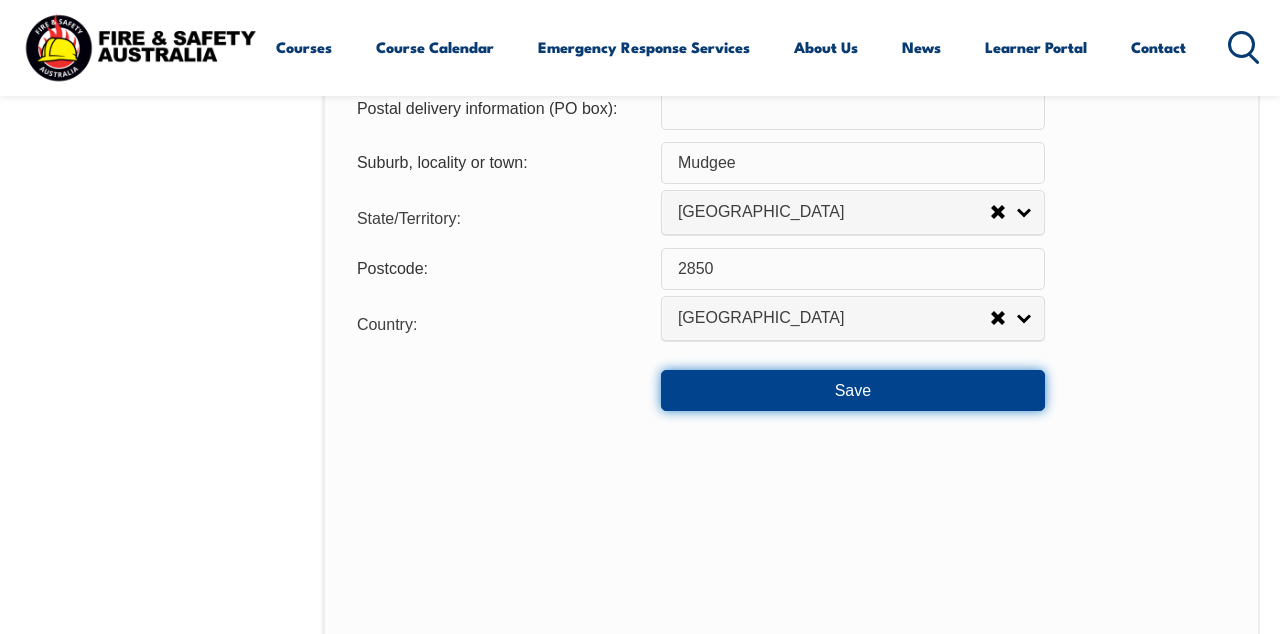 click on "Save" at bounding box center [853, 390] 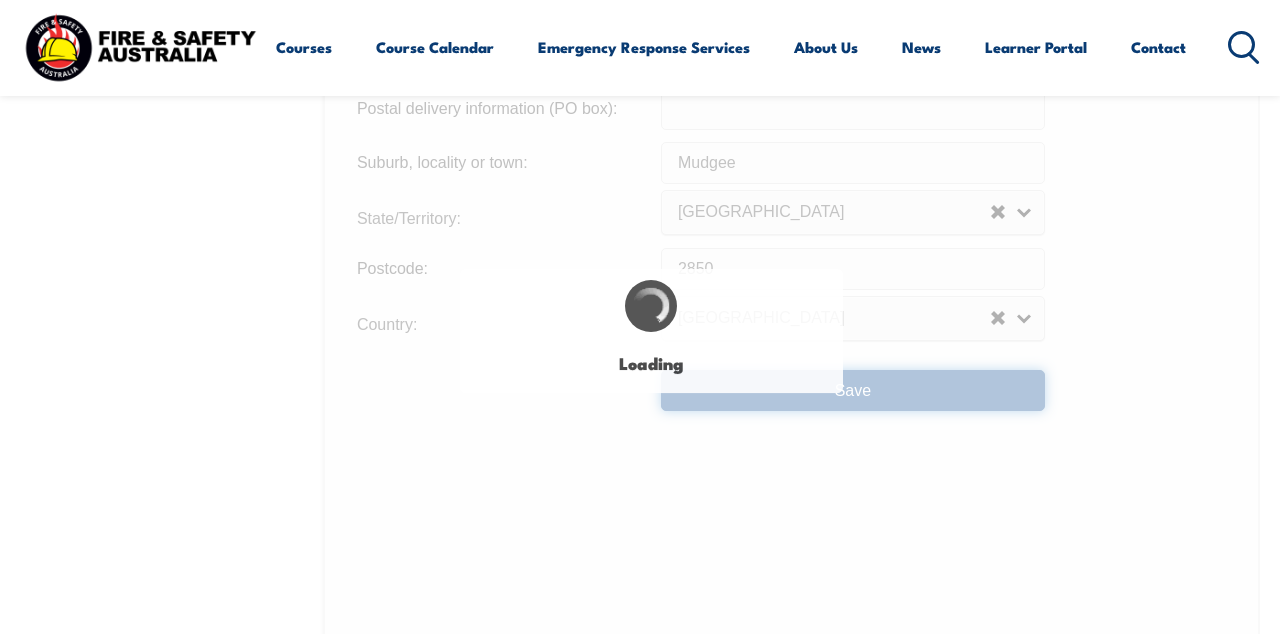 scroll, scrollTop: 0, scrollLeft: 0, axis: both 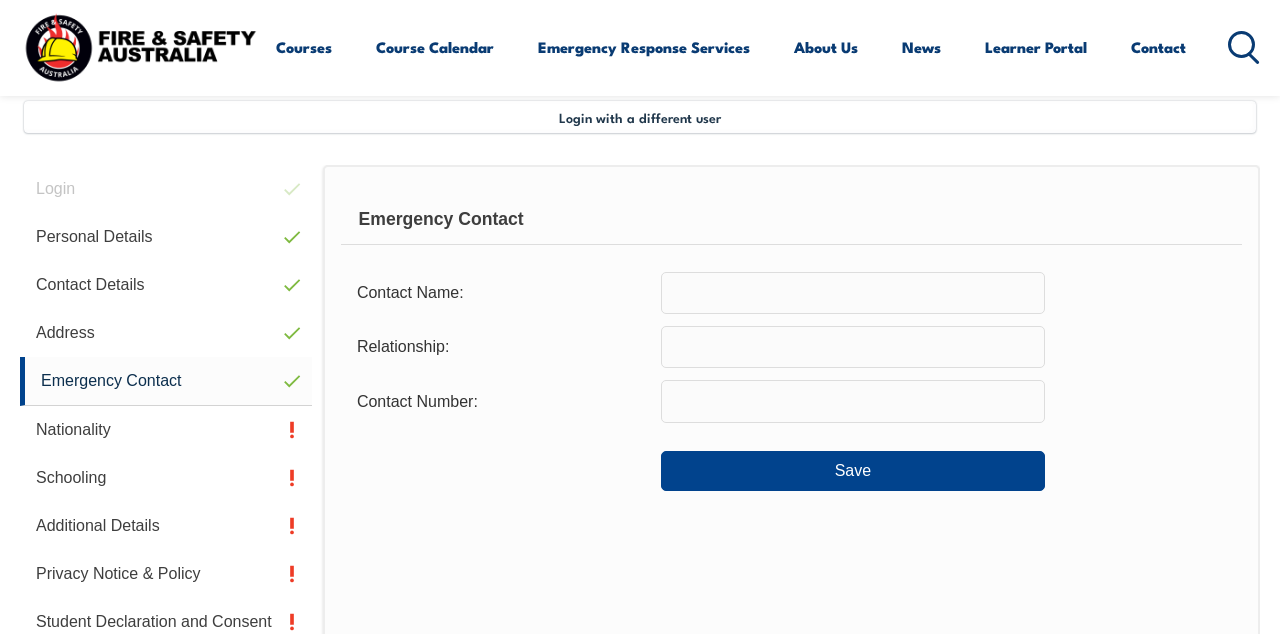 click on "Save" at bounding box center [853, 471] 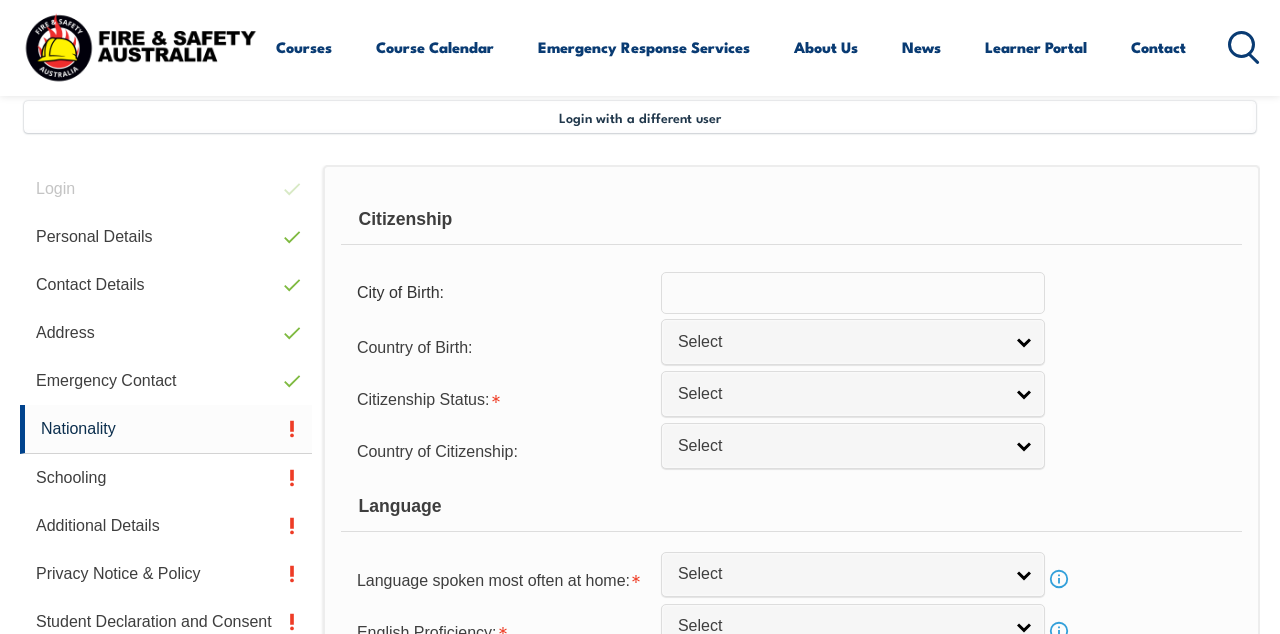 click at bounding box center (853, 293) 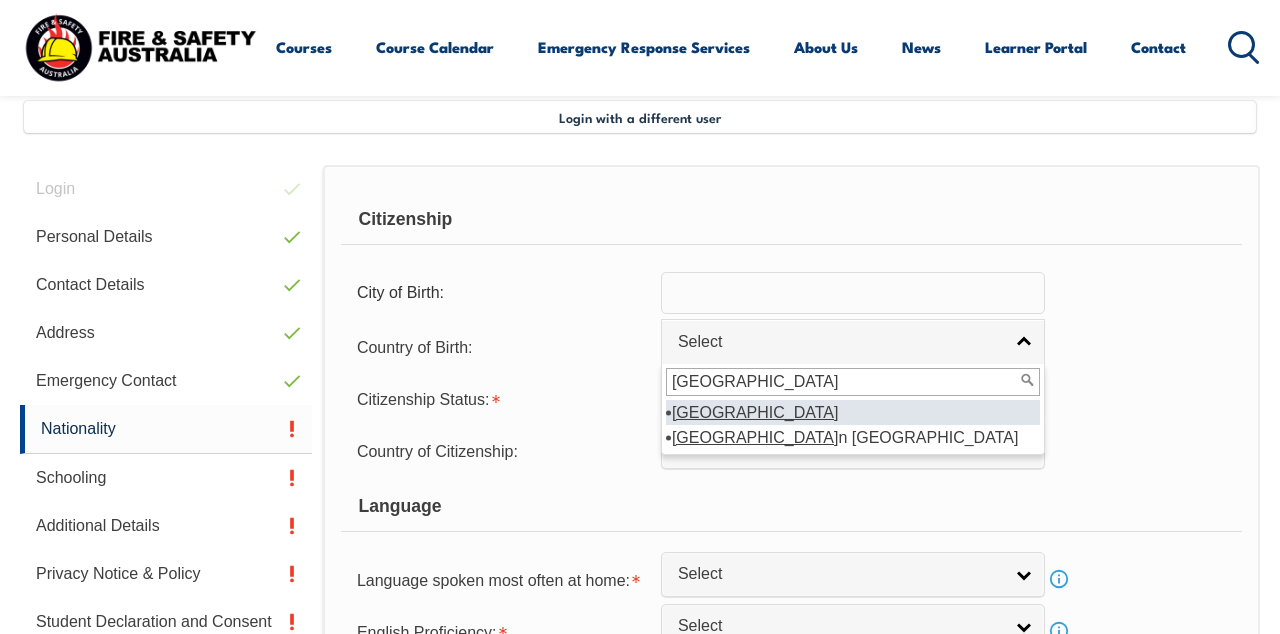 type on "Australia" 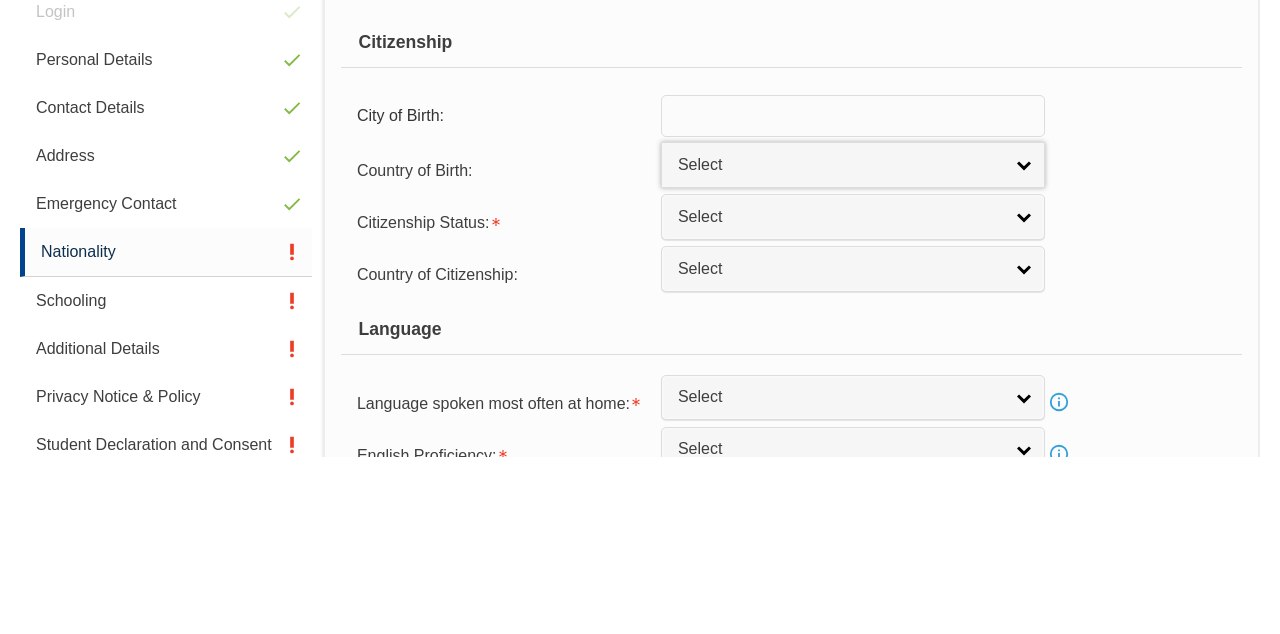 scroll, scrollTop: 484, scrollLeft: 0, axis: vertical 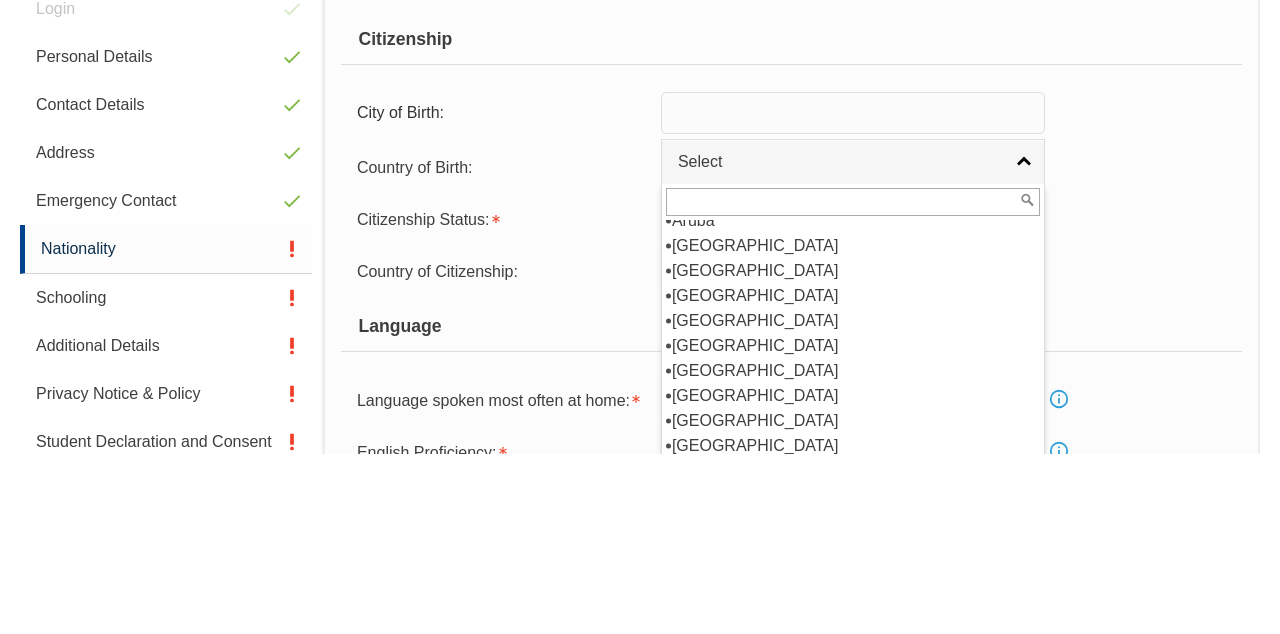 select on "1101" 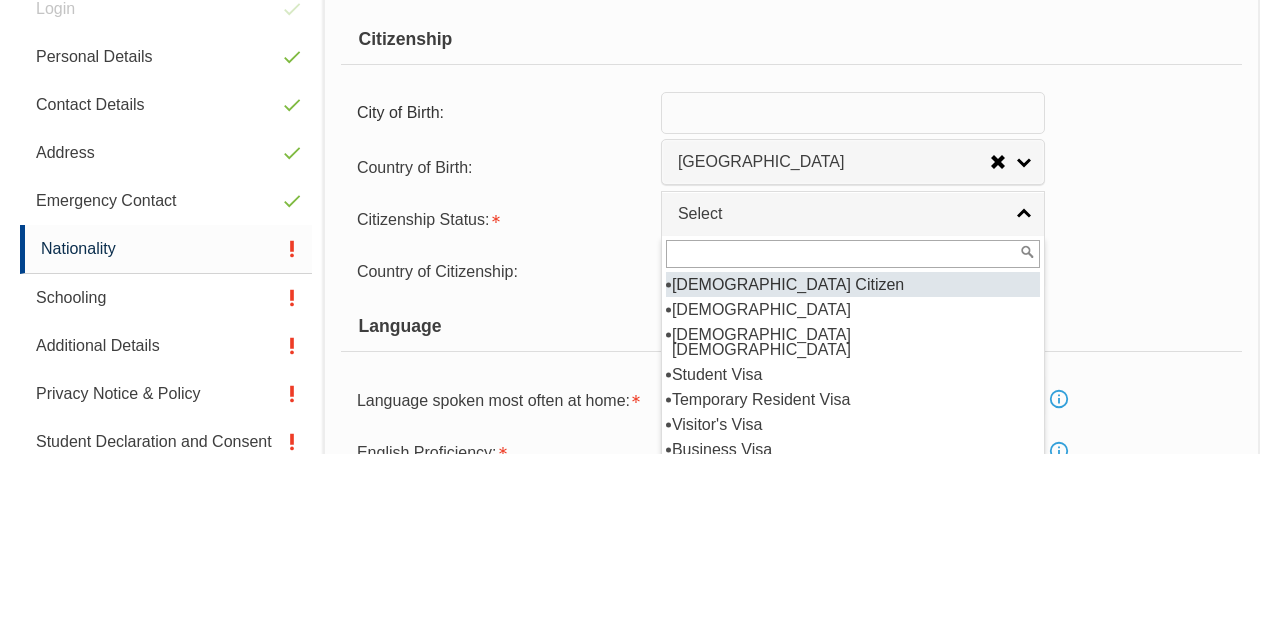 select on "1" 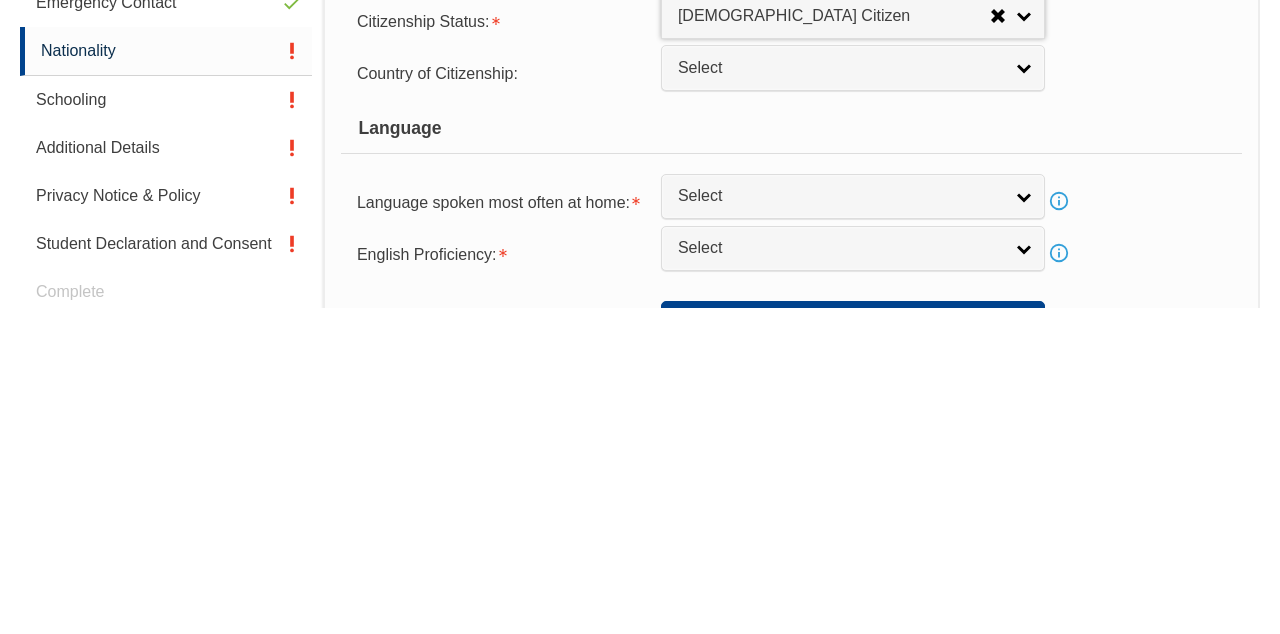 scroll, scrollTop: 538, scrollLeft: 0, axis: vertical 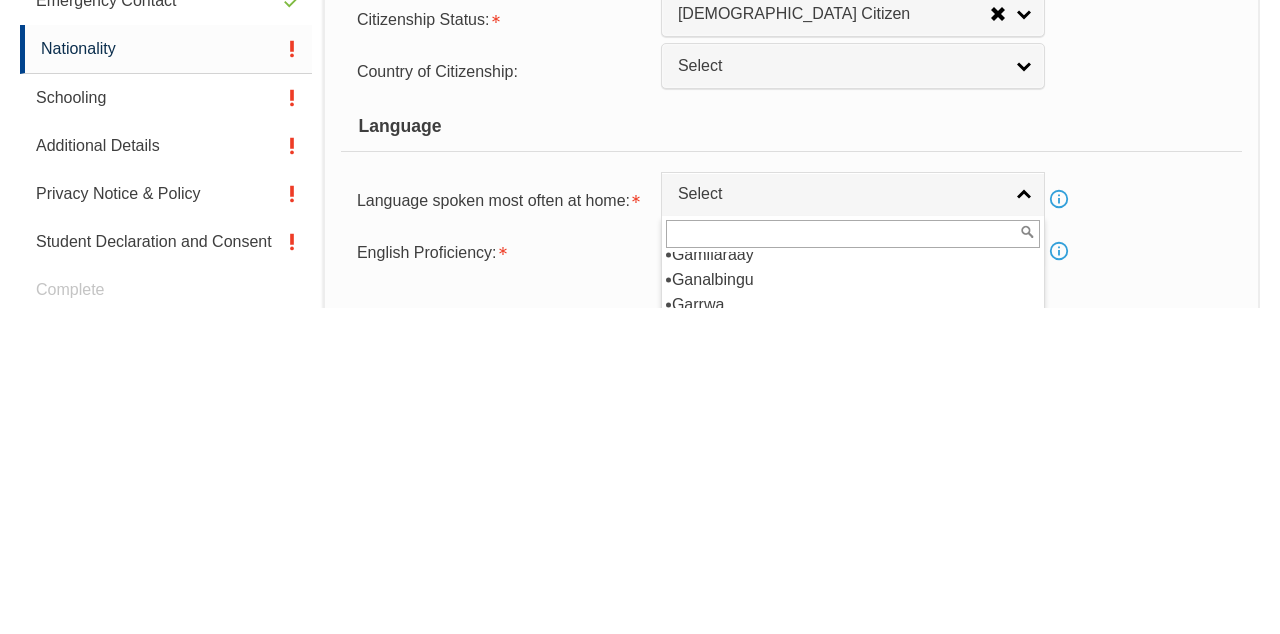 select on "1201" 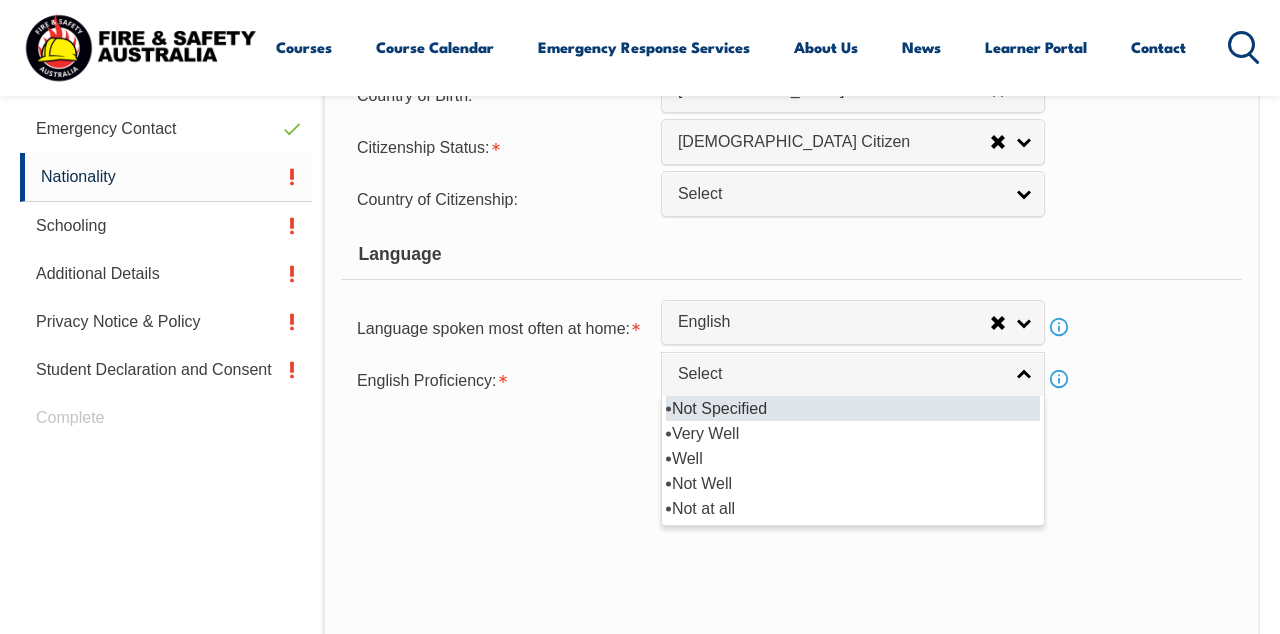 scroll, scrollTop: 738, scrollLeft: 0, axis: vertical 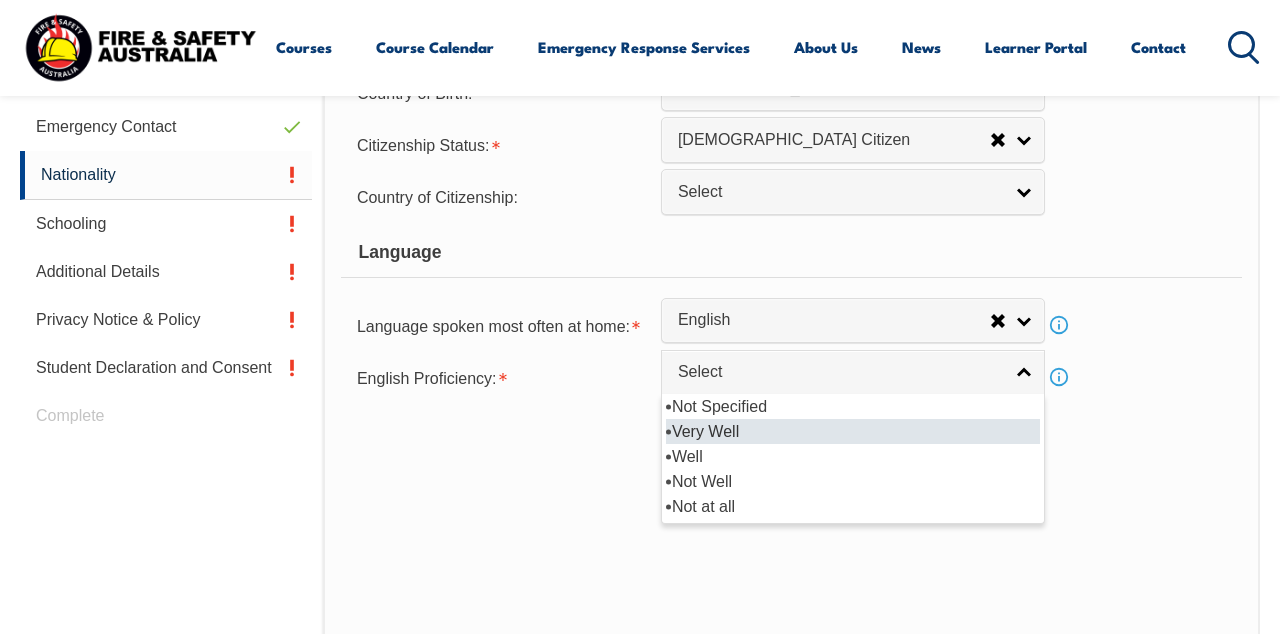 select on "1" 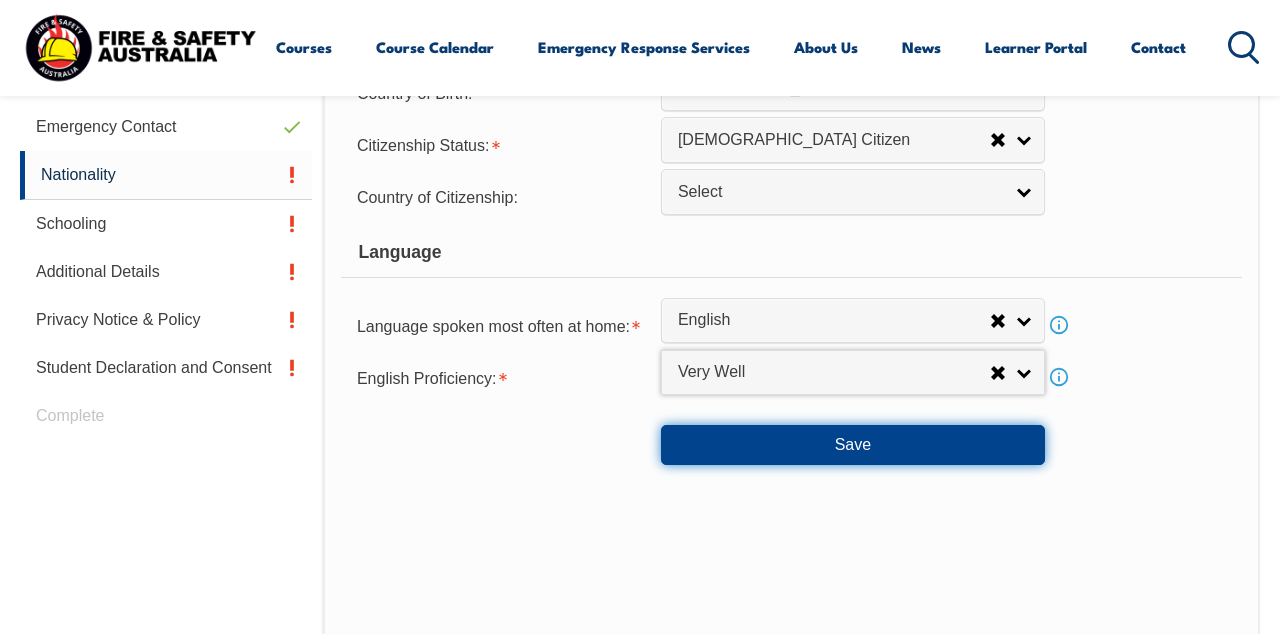 click on "Save" at bounding box center [853, 445] 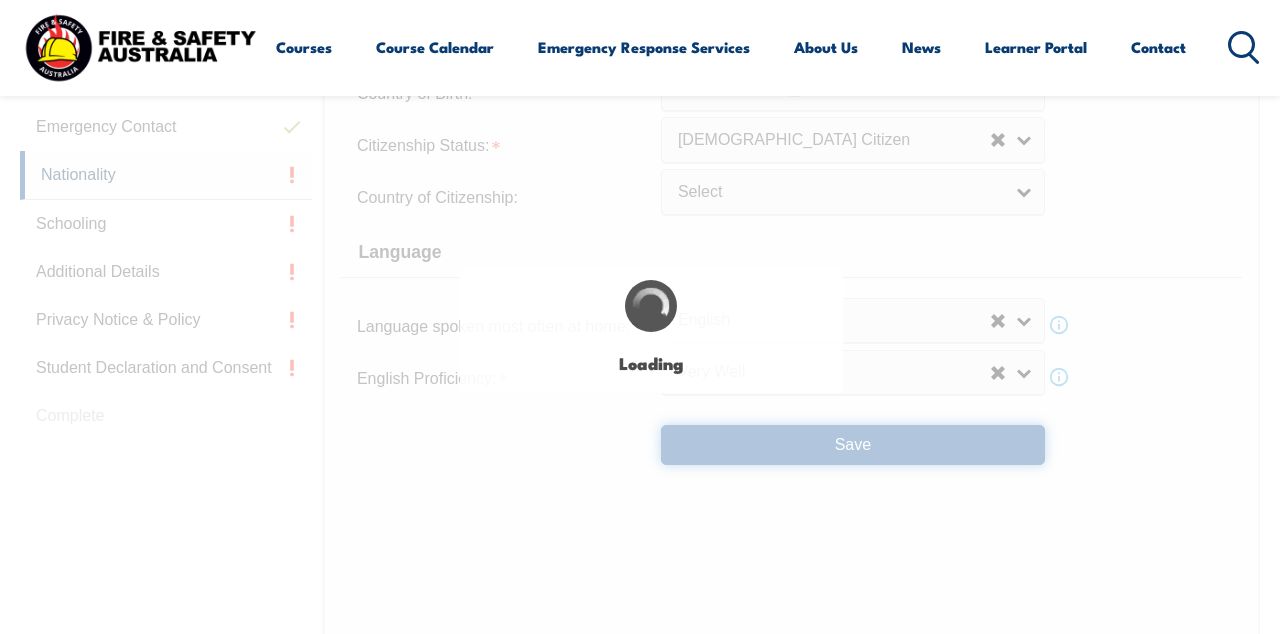 scroll, scrollTop: 0, scrollLeft: 0, axis: both 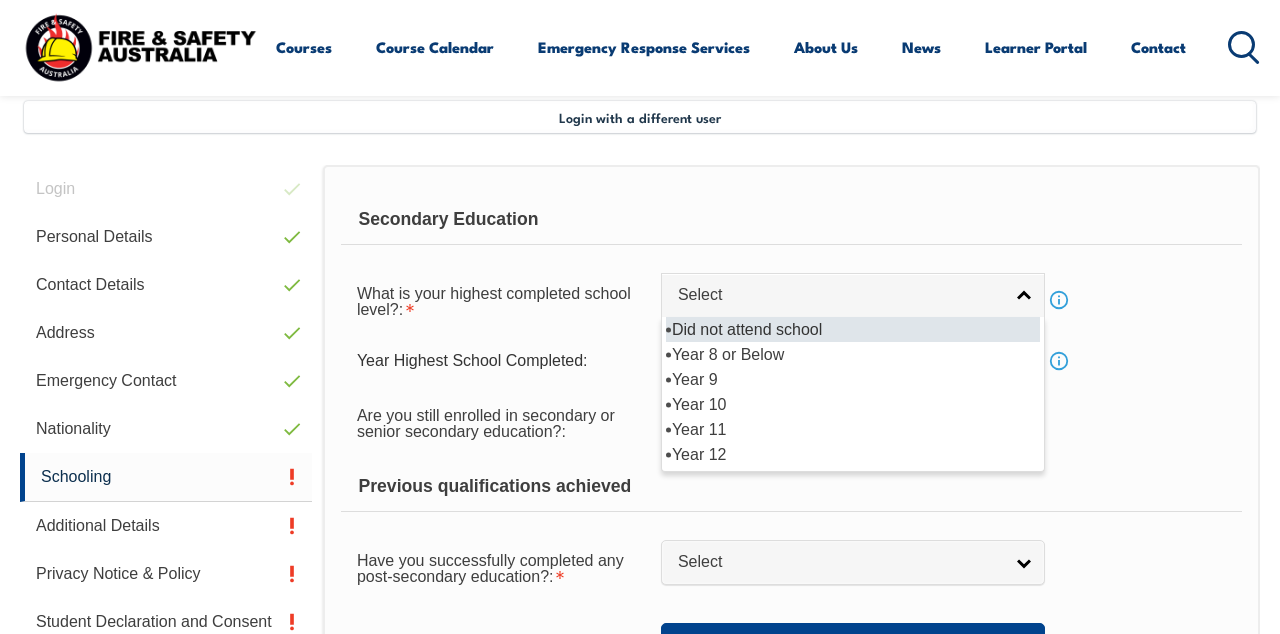 select on "12" 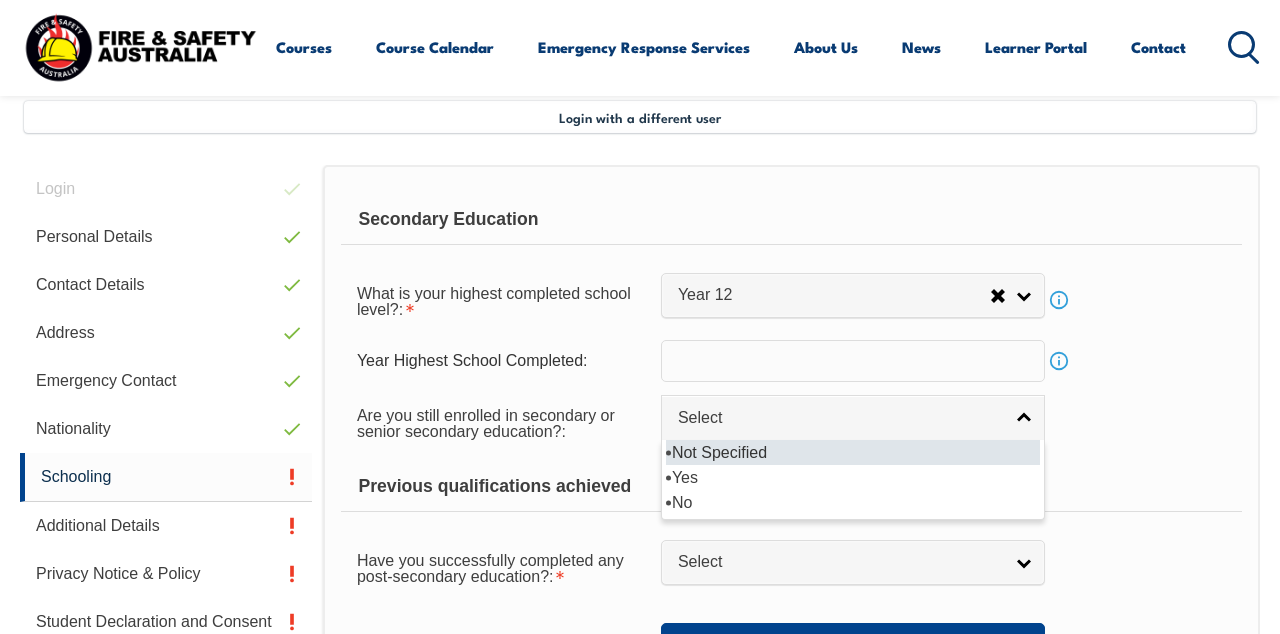 select on "false" 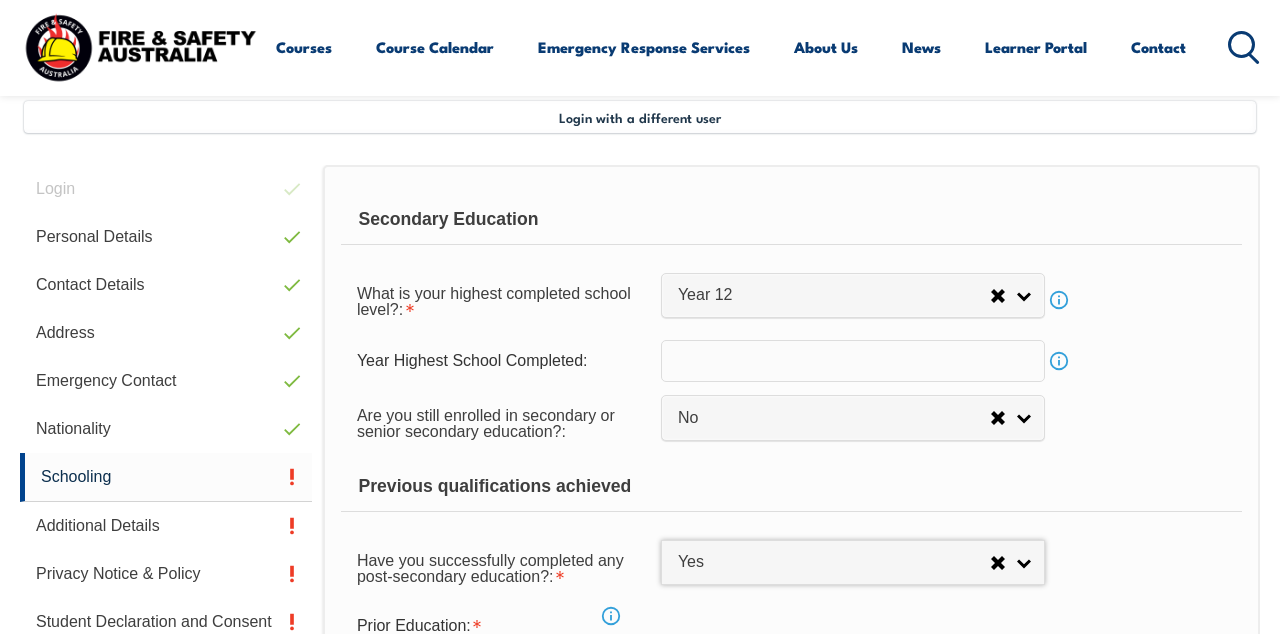 select on "true" 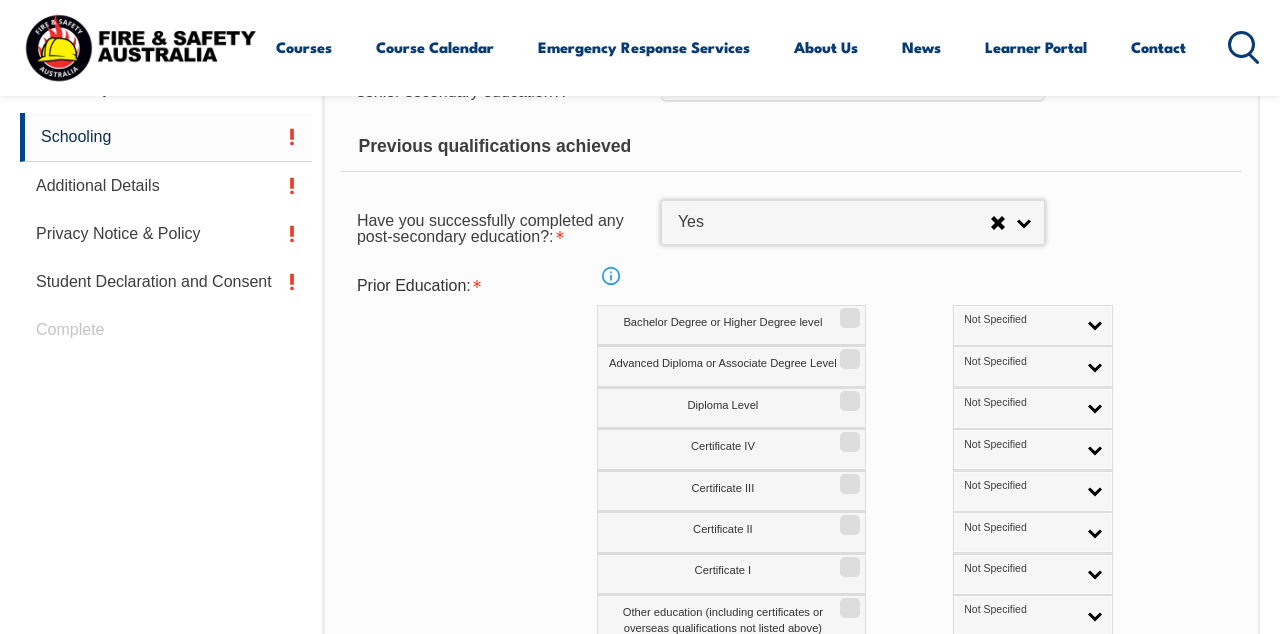 scroll, scrollTop: 825, scrollLeft: 0, axis: vertical 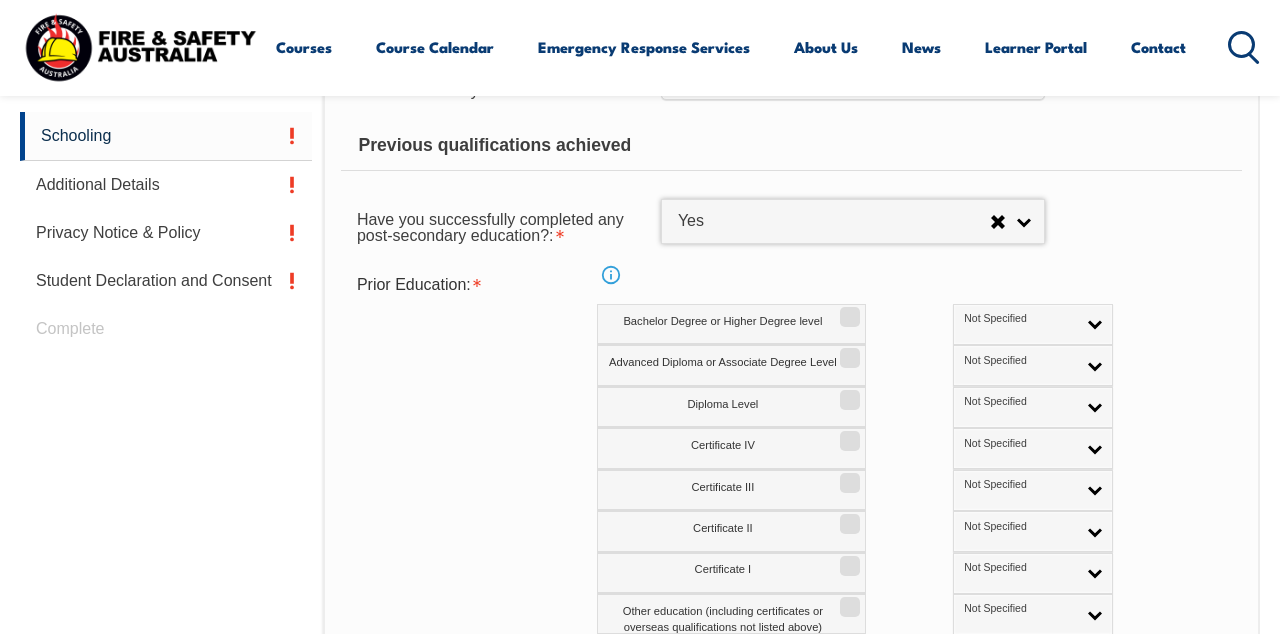 click on "Certificate IV" at bounding box center [847, 434] 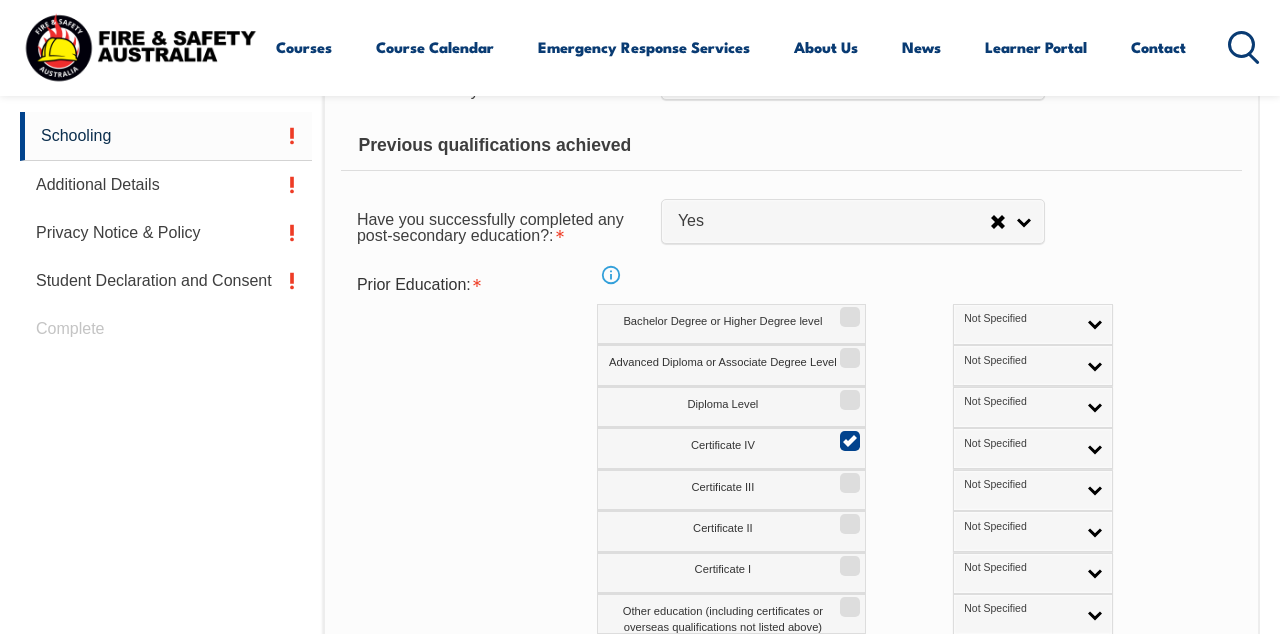 click on "Save" at bounding box center (853, 683) 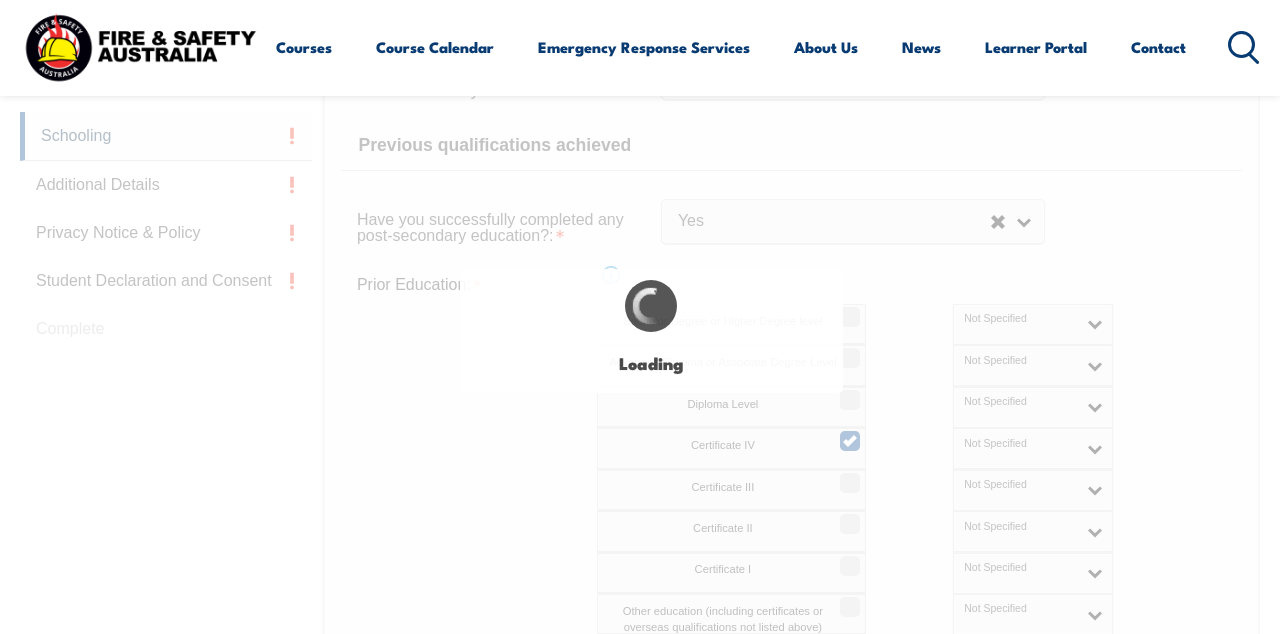 select 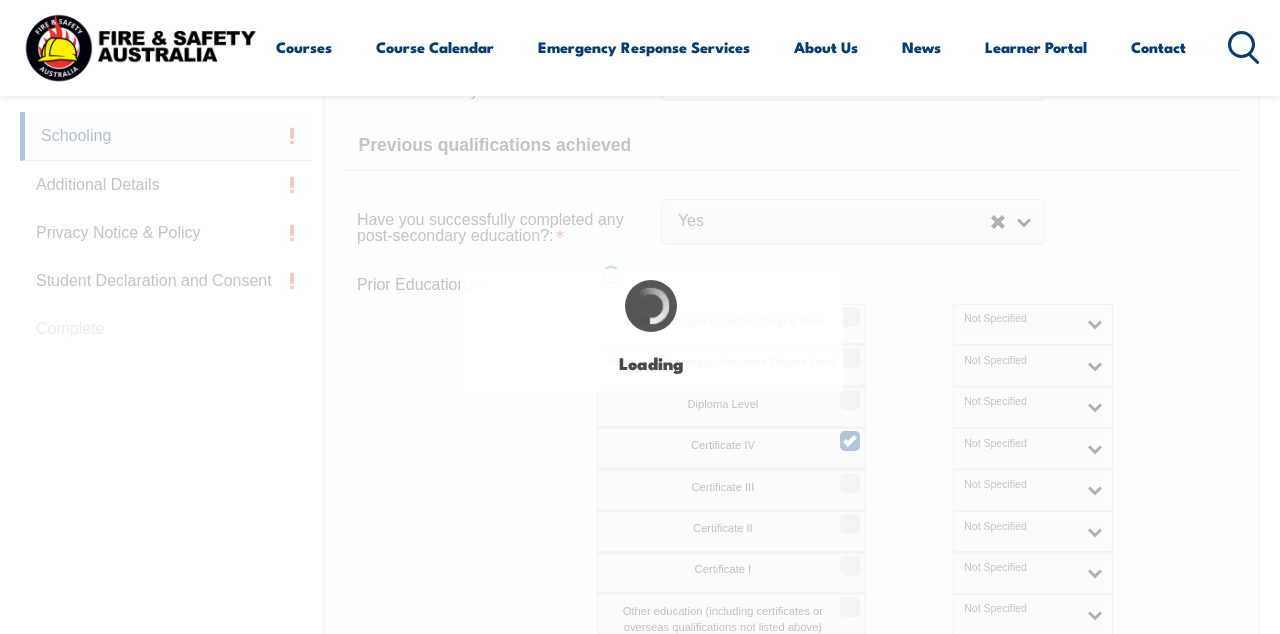 select on "false" 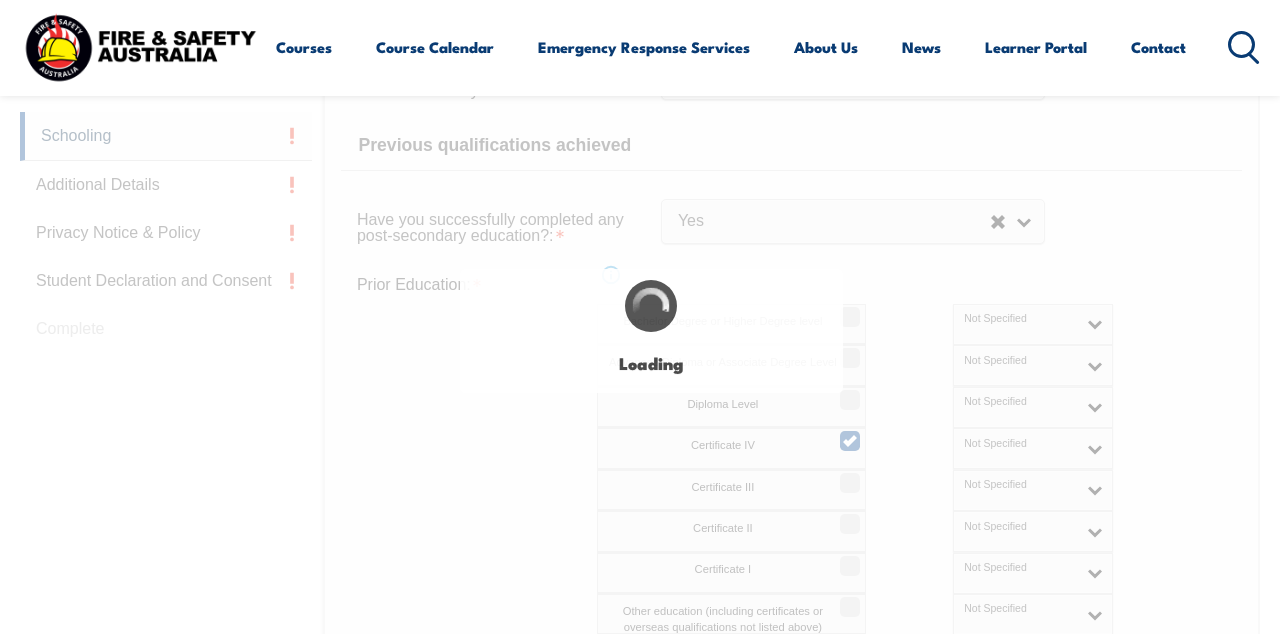select on "true" 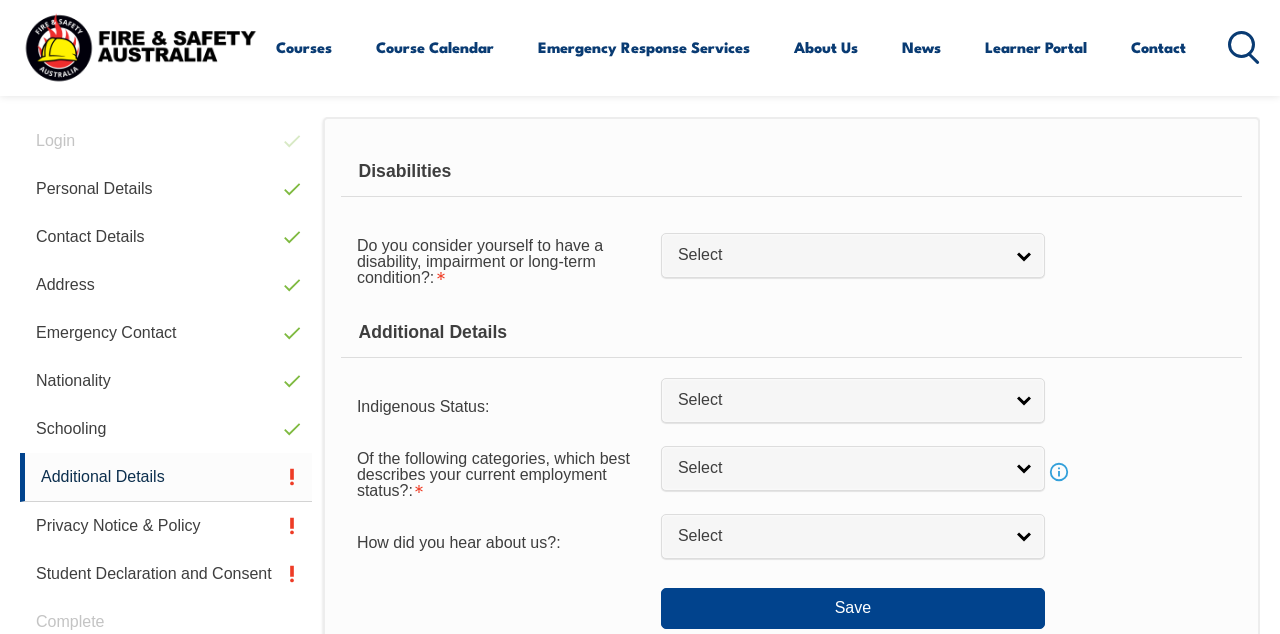scroll, scrollTop: 484, scrollLeft: 0, axis: vertical 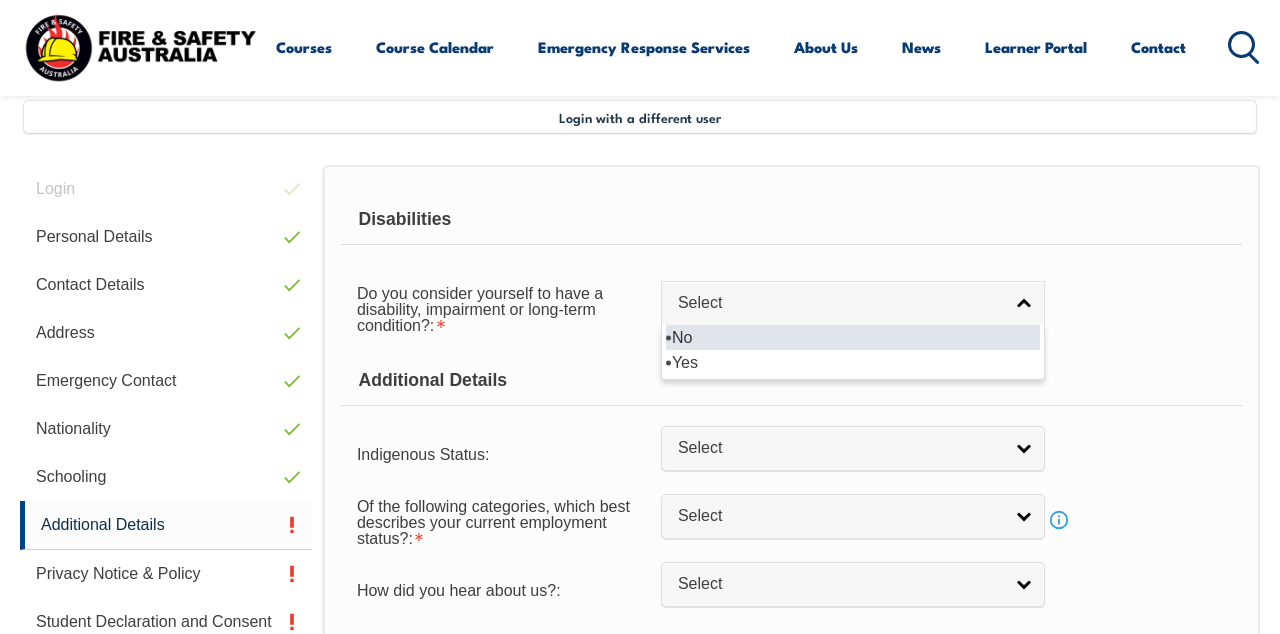 select on "false" 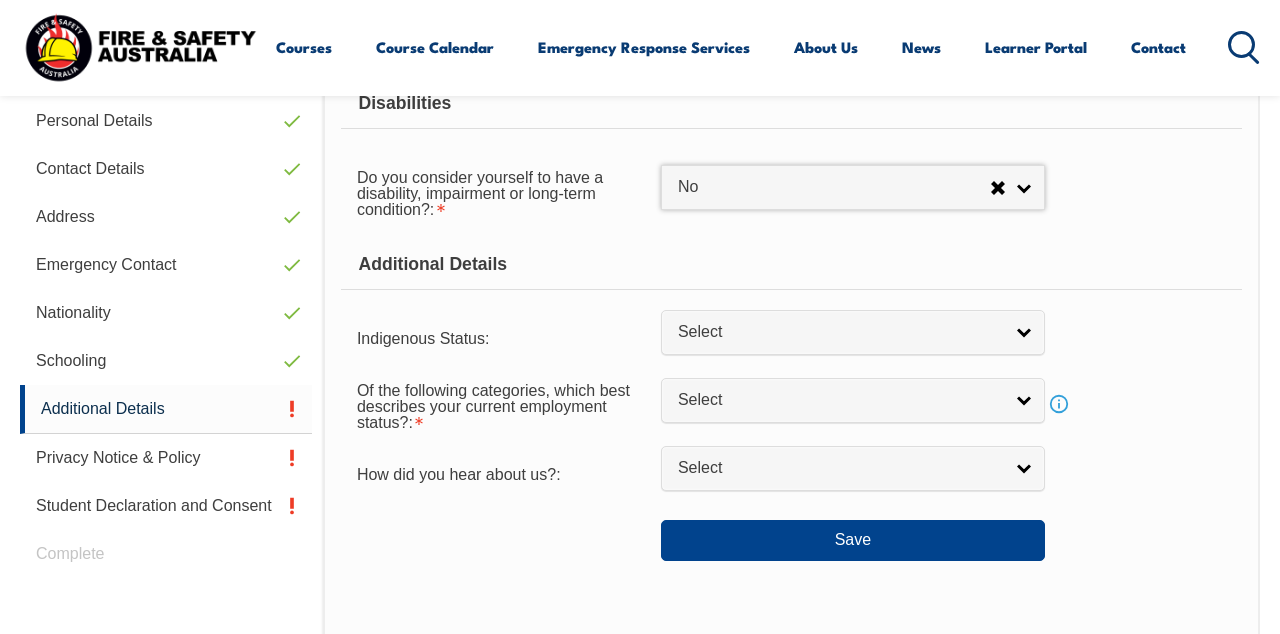 scroll, scrollTop: 602, scrollLeft: 0, axis: vertical 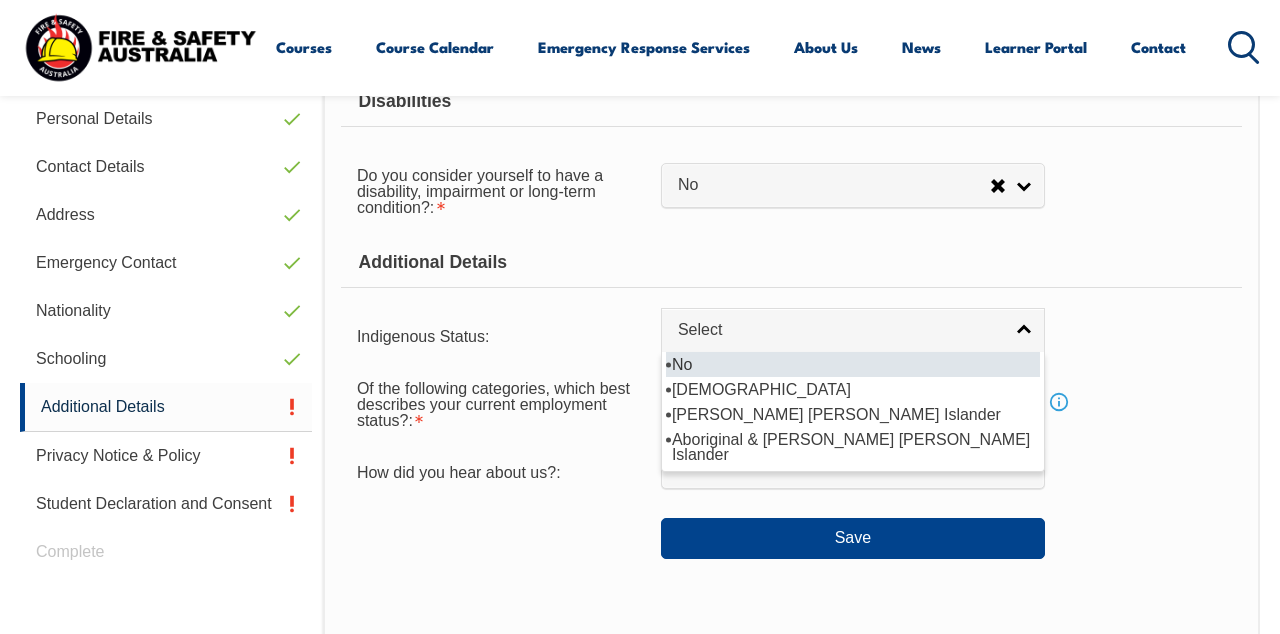 select on "4" 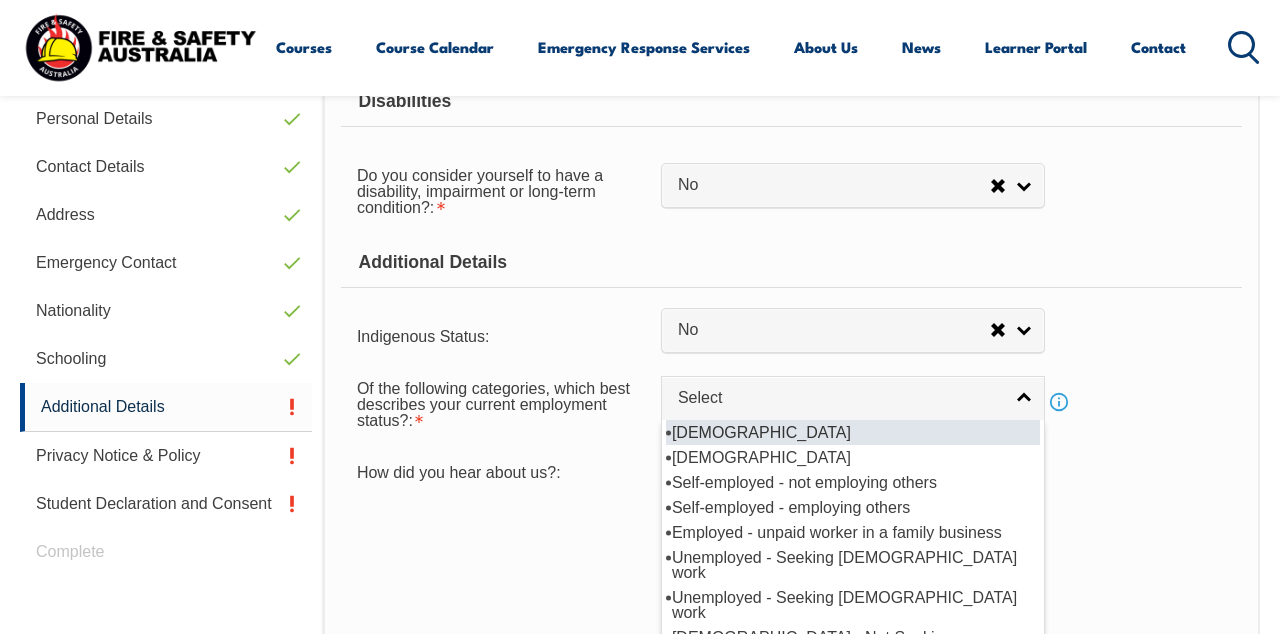 select on "1" 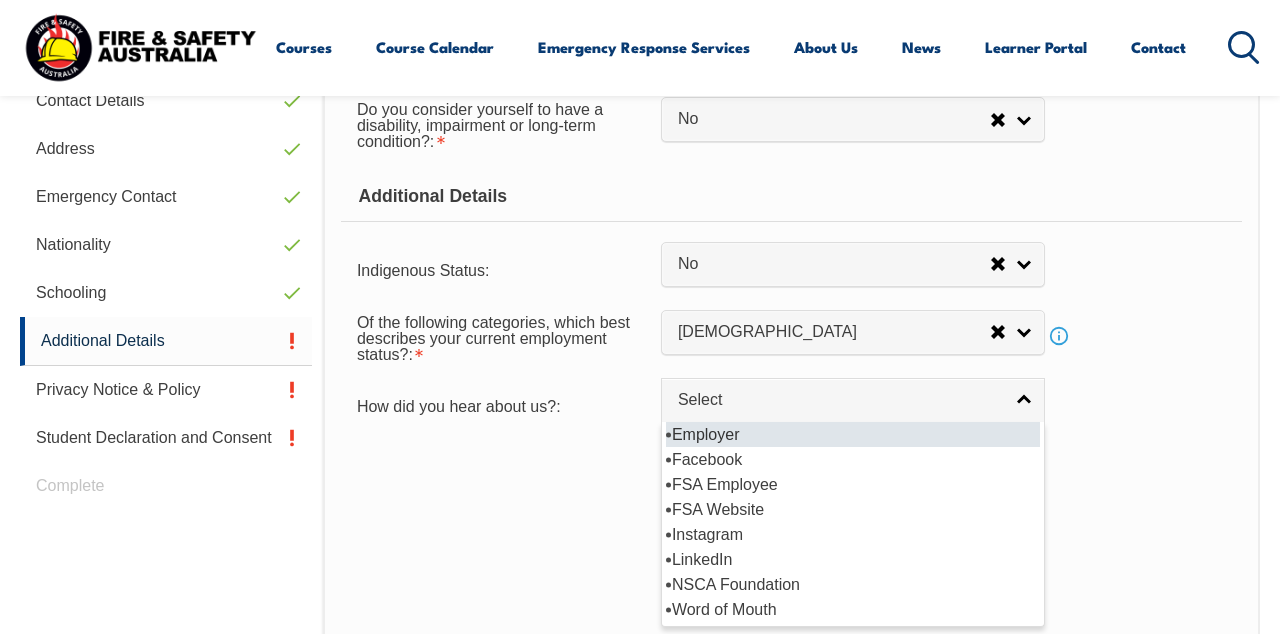 scroll, scrollTop: 678, scrollLeft: 0, axis: vertical 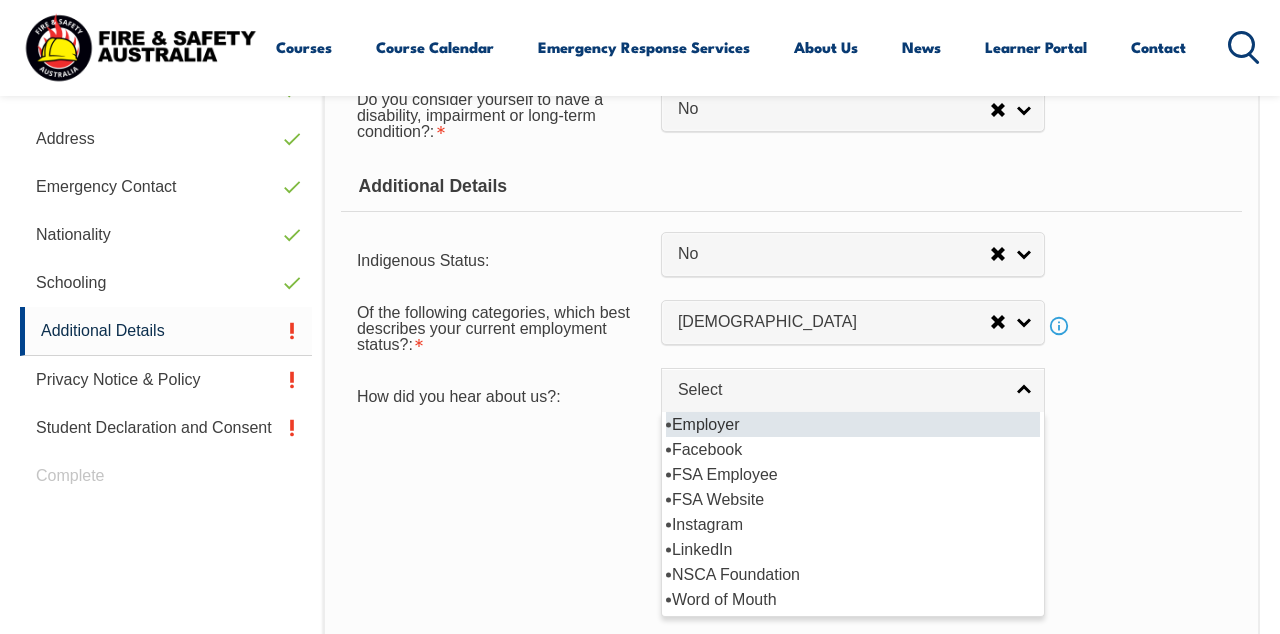 select on "8019" 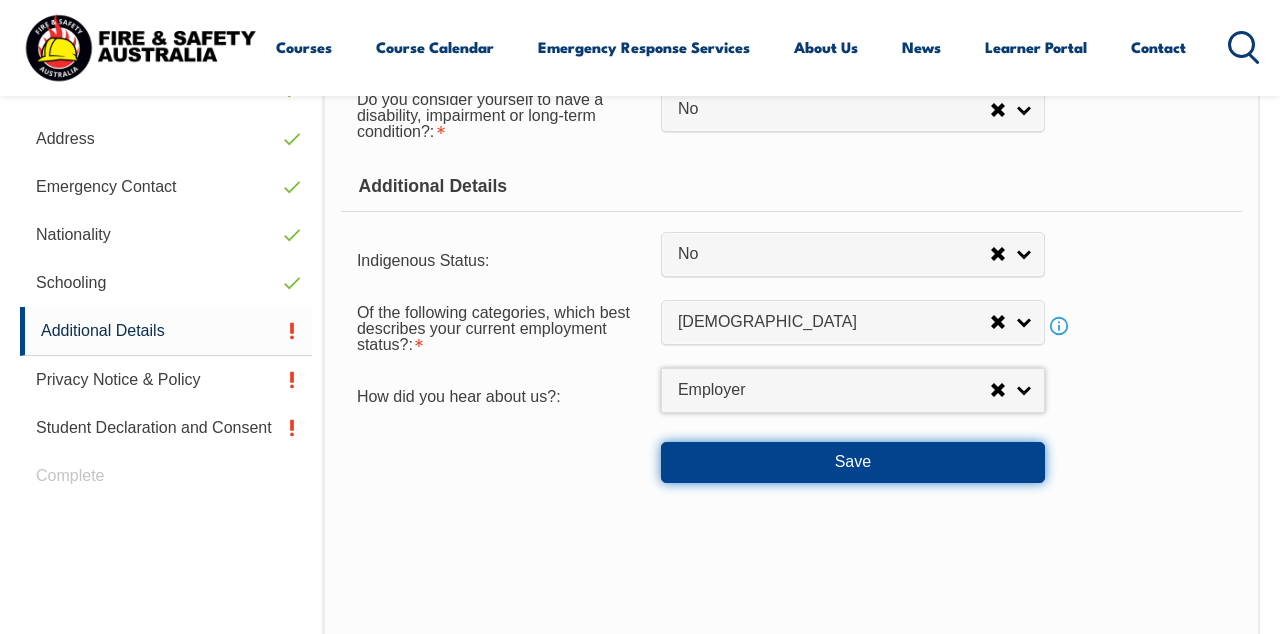 click on "Save" at bounding box center (853, 462) 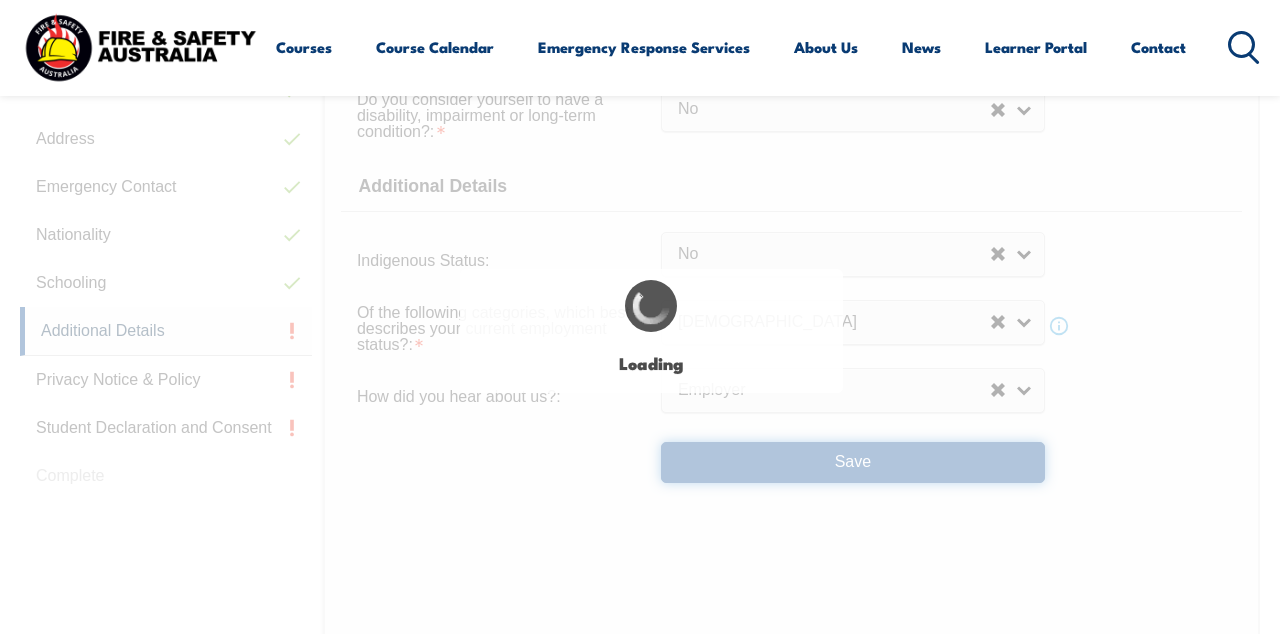 select on "false" 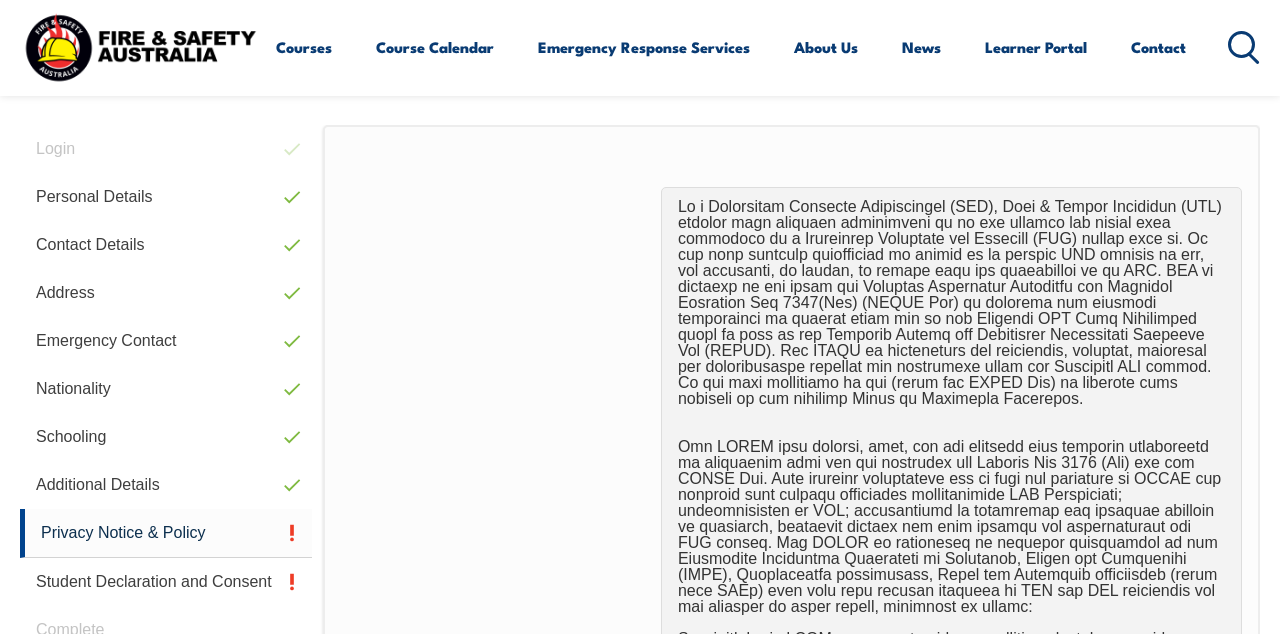 scroll, scrollTop: 484, scrollLeft: 0, axis: vertical 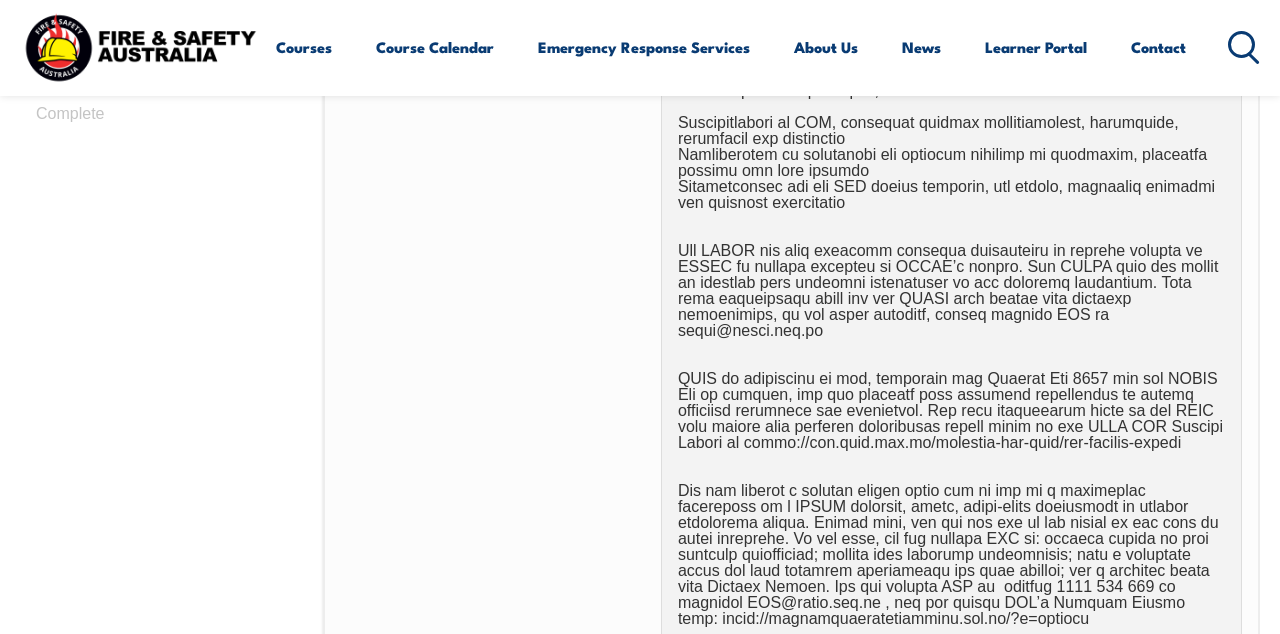 click at bounding box center (791, 155) 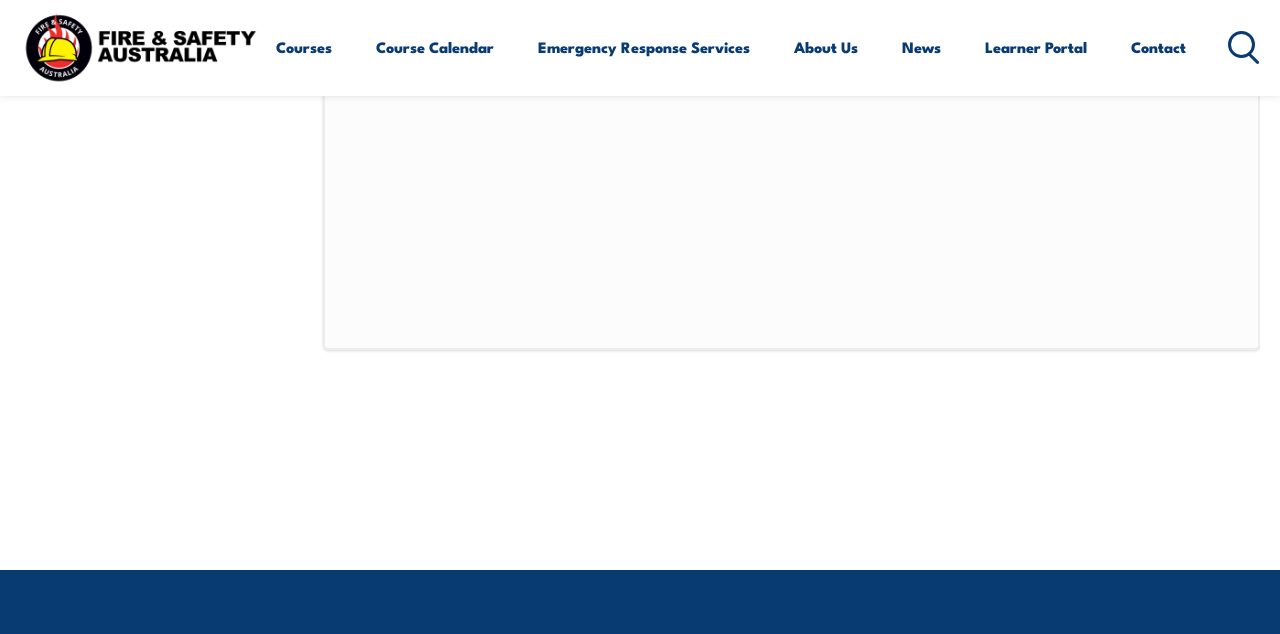 scroll, scrollTop: 1725, scrollLeft: 0, axis: vertical 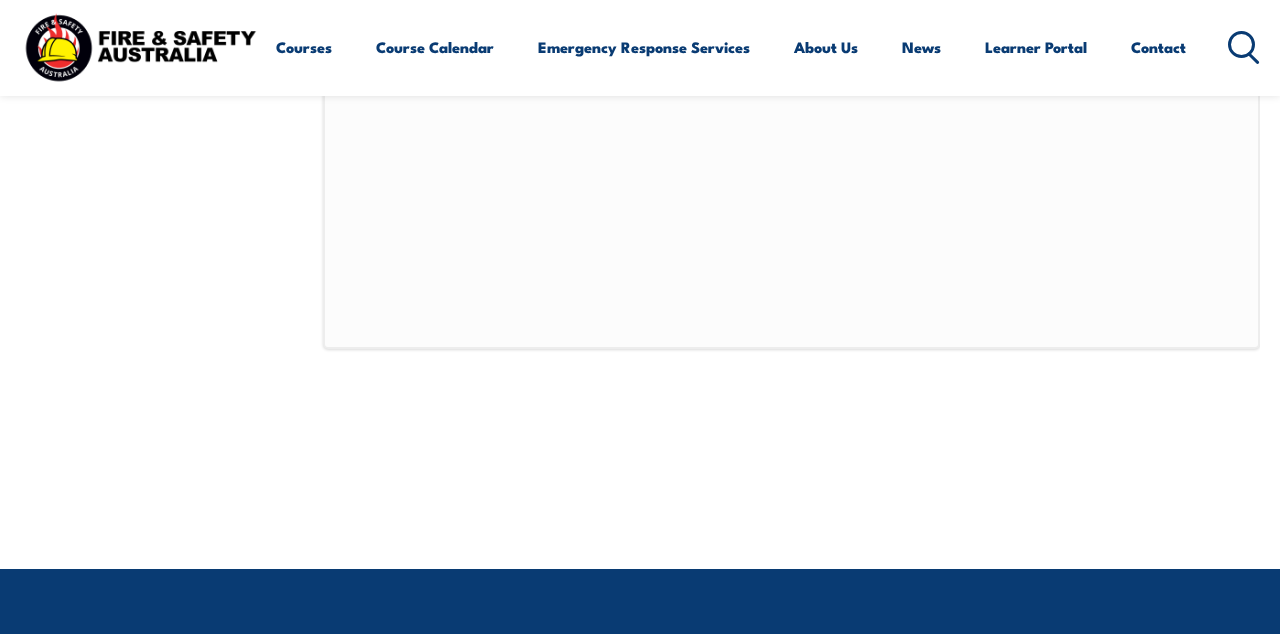 click on "I Agree Do you agree?" at bounding box center [853, -26] 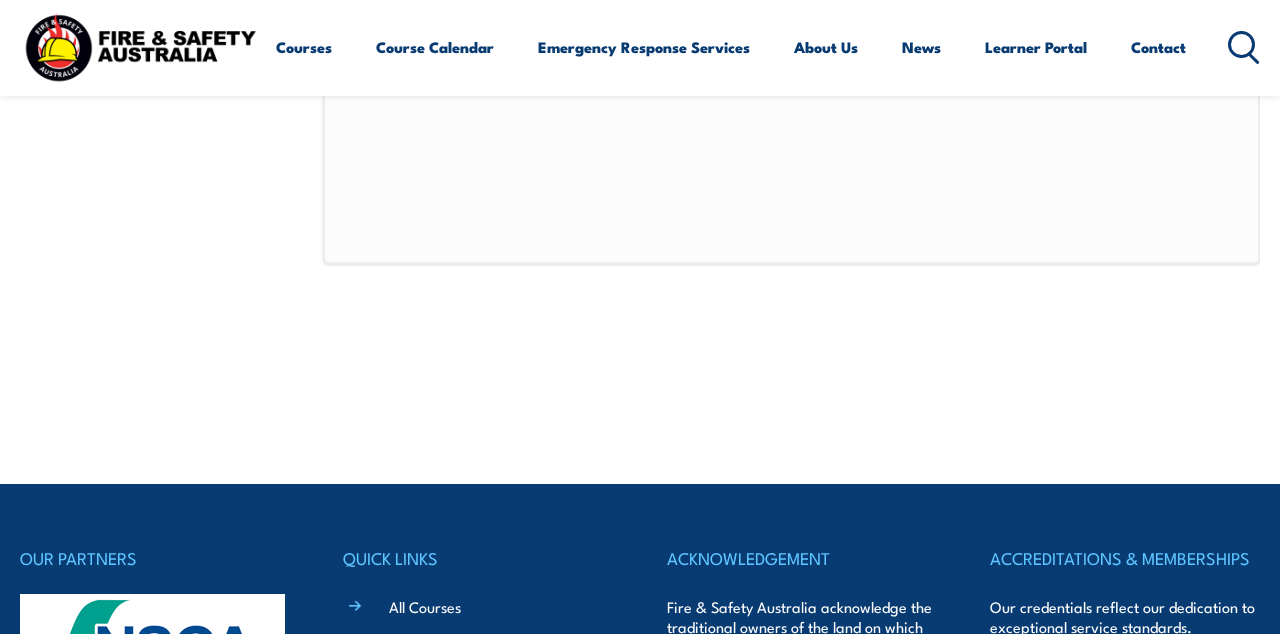 scroll, scrollTop: 1810, scrollLeft: 0, axis: vertical 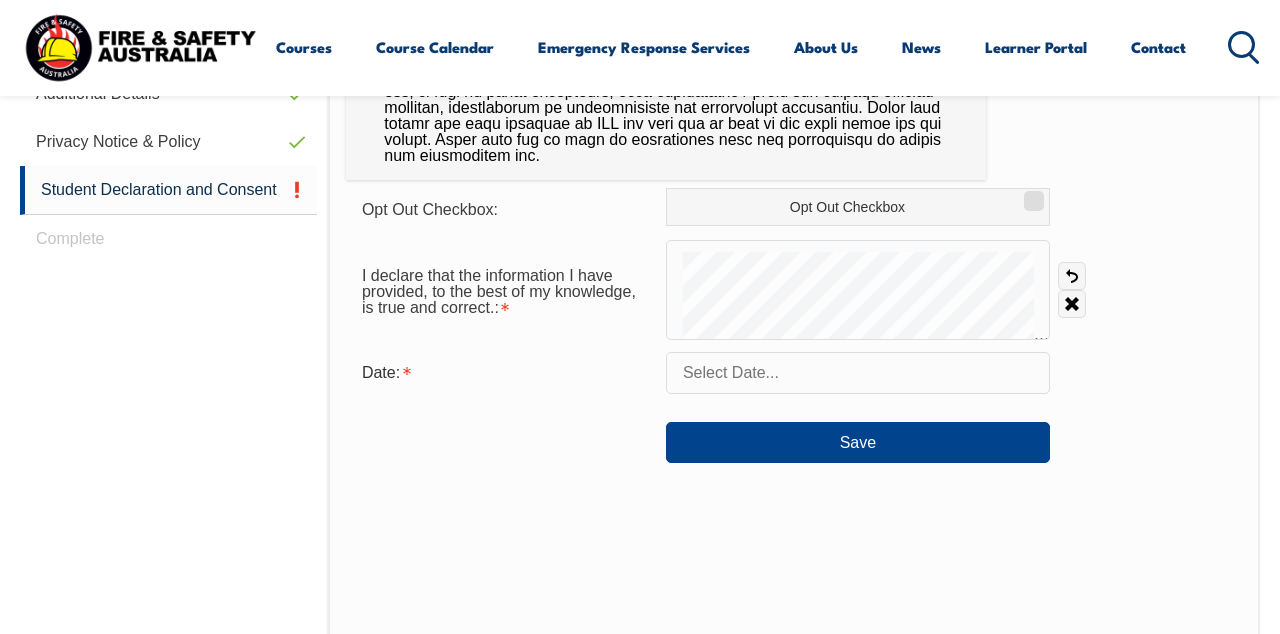 click on "Clear" at bounding box center [1072, 304] 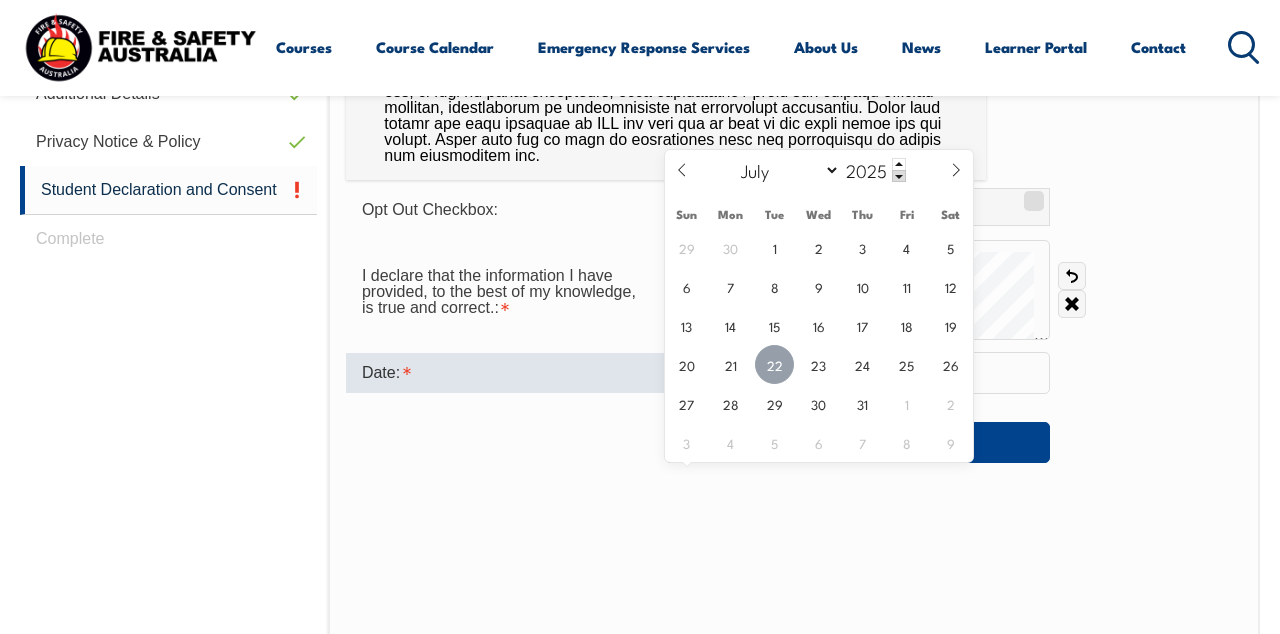 click on "22" at bounding box center [774, 364] 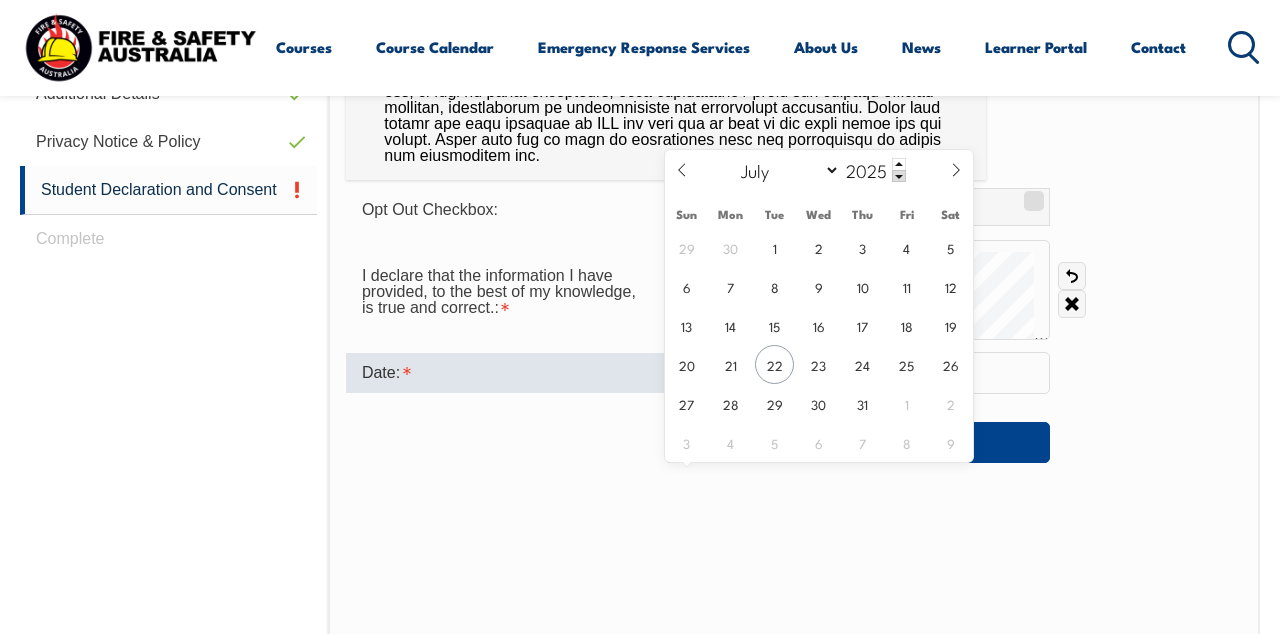 type on "July 22, 2025" 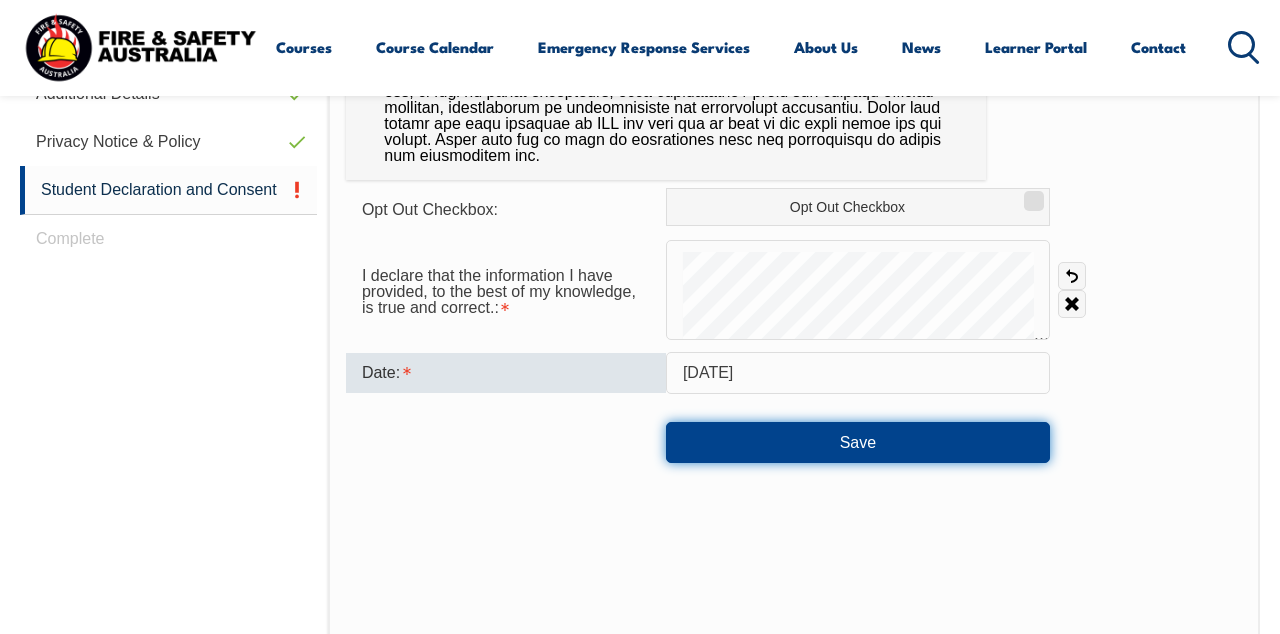 click on "Save" at bounding box center (858, 442) 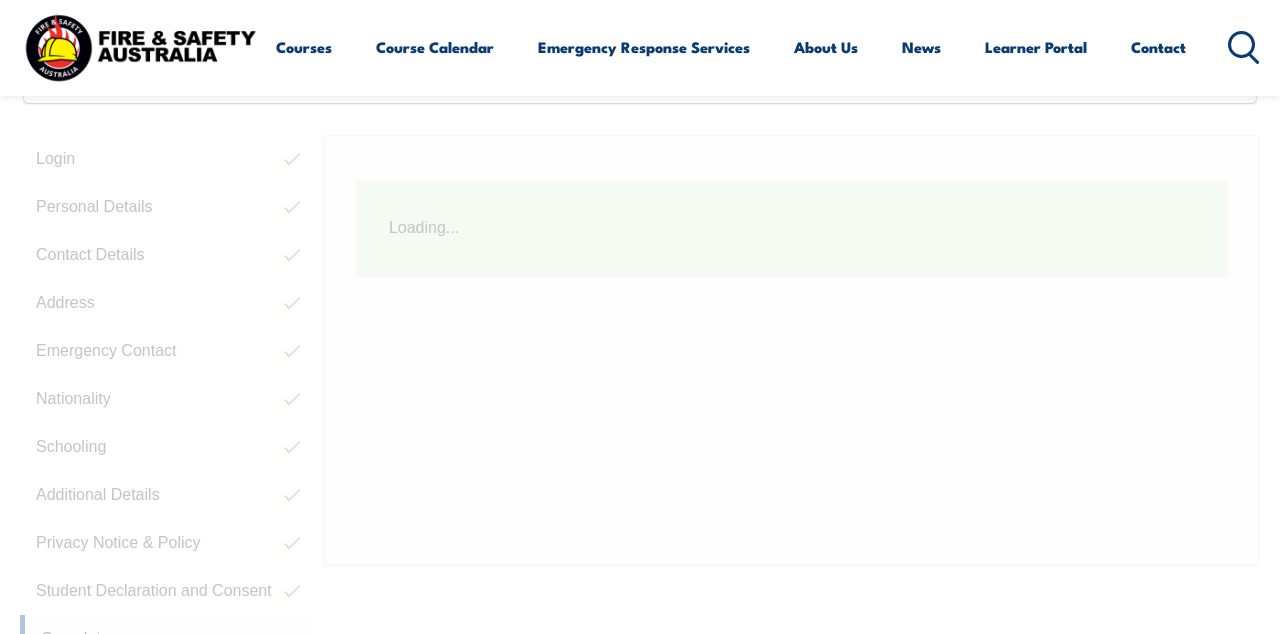 scroll, scrollTop: 484, scrollLeft: 0, axis: vertical 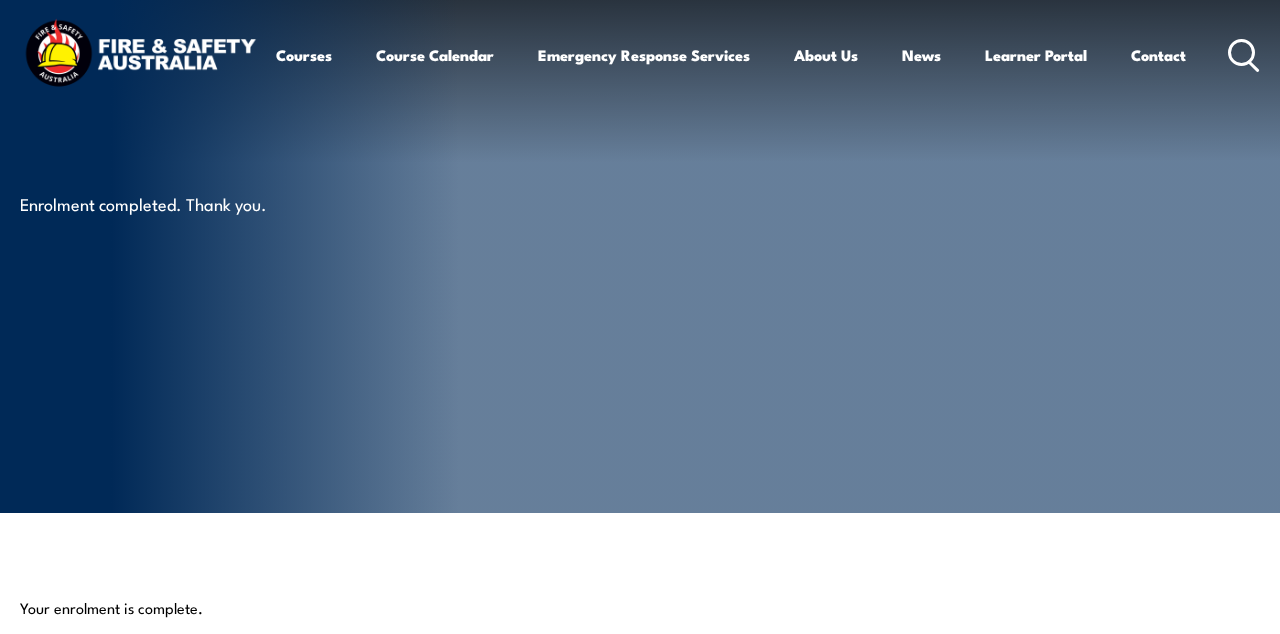click on "Courses" at bounding box center [304, 55] 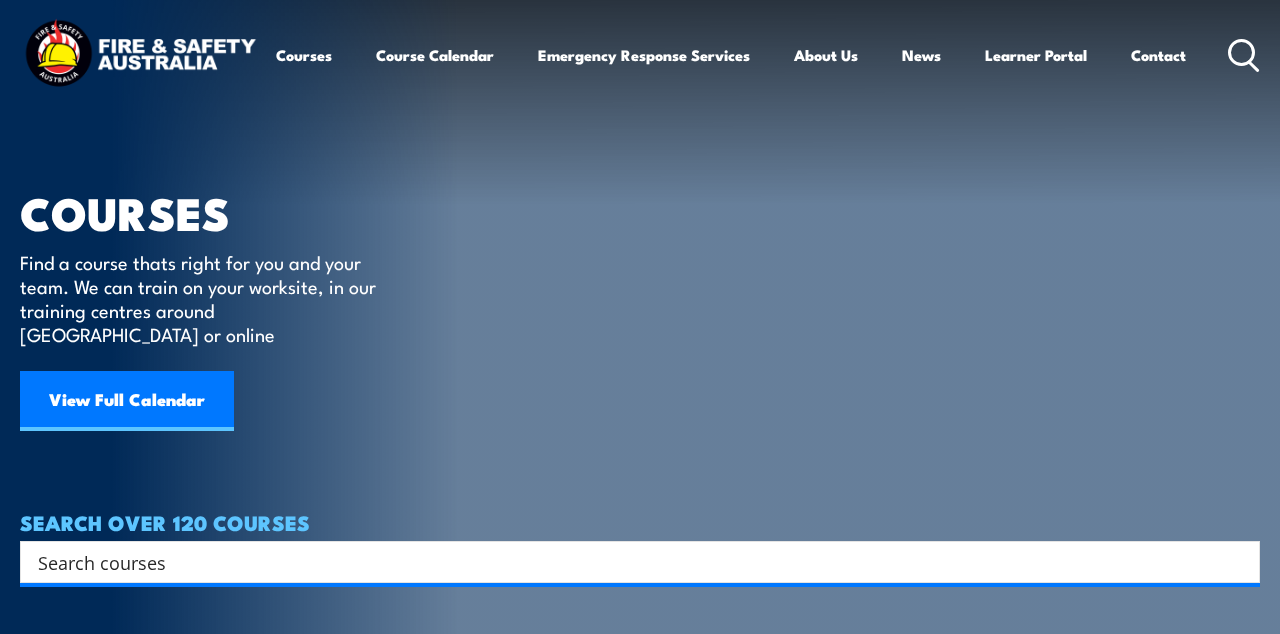 scroll, scrollTop: 0, scrollLeft: 0, axis: both 